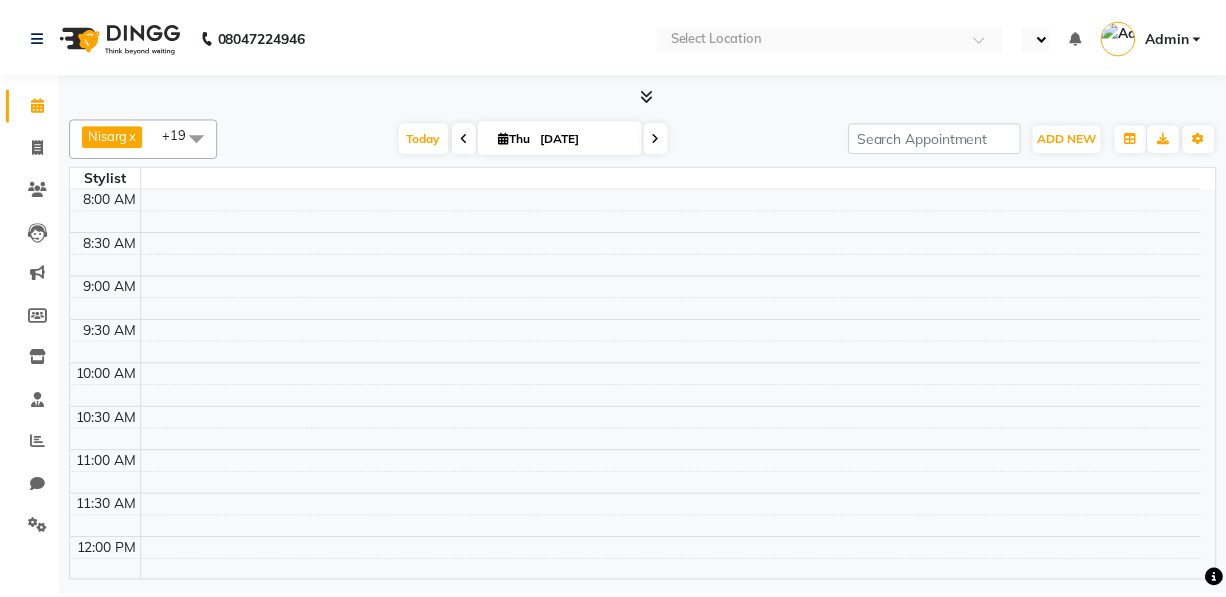 scroll, scrollTop: 0, scrollLeft: 0, axis: both 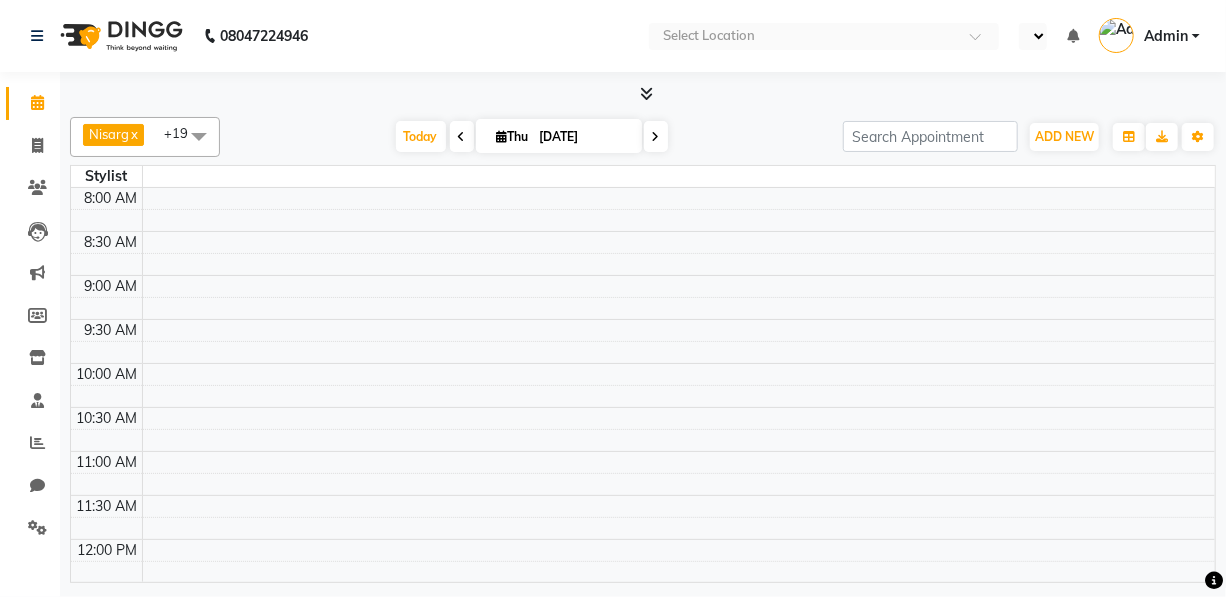 select on "en" 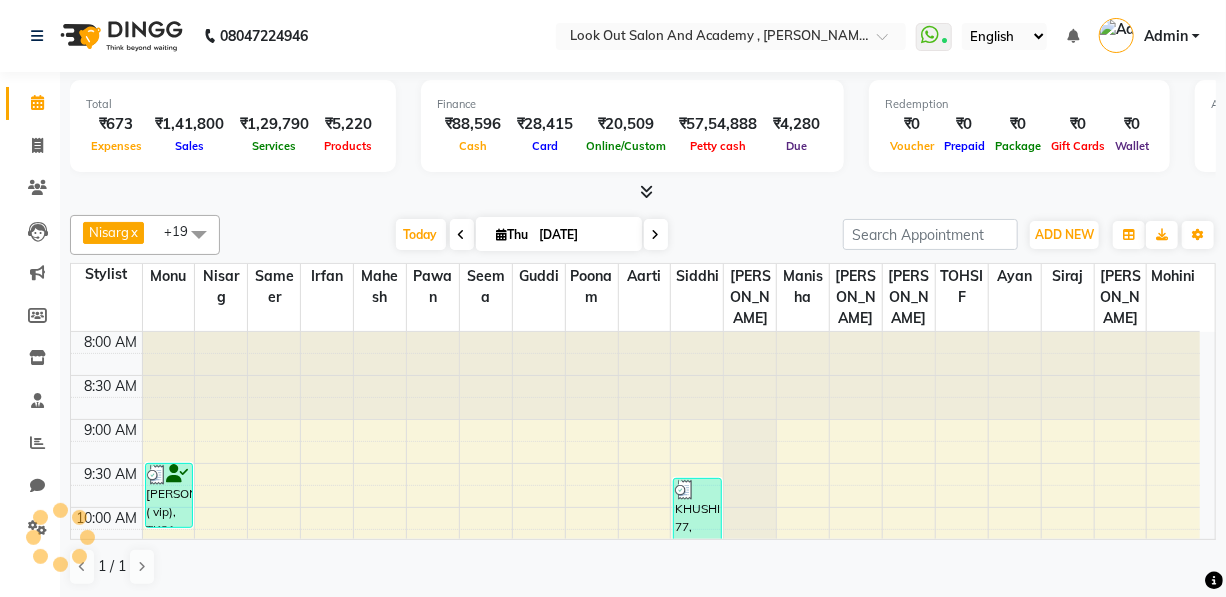 scroll, scrollTop: 0, scrollLeft: 0, axis: both 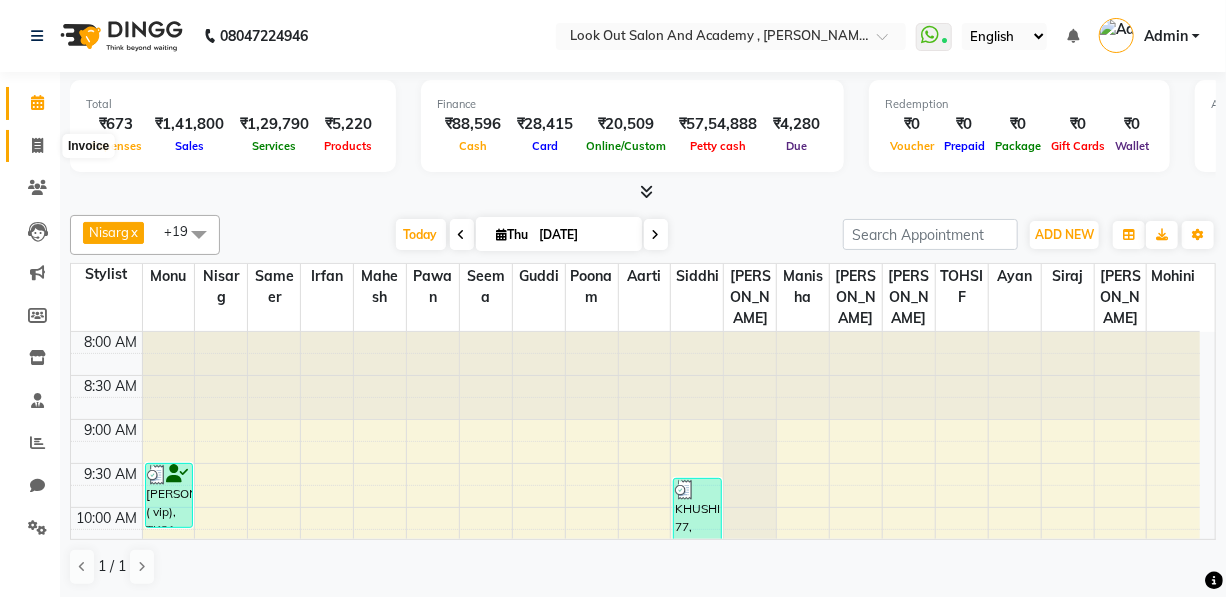 click 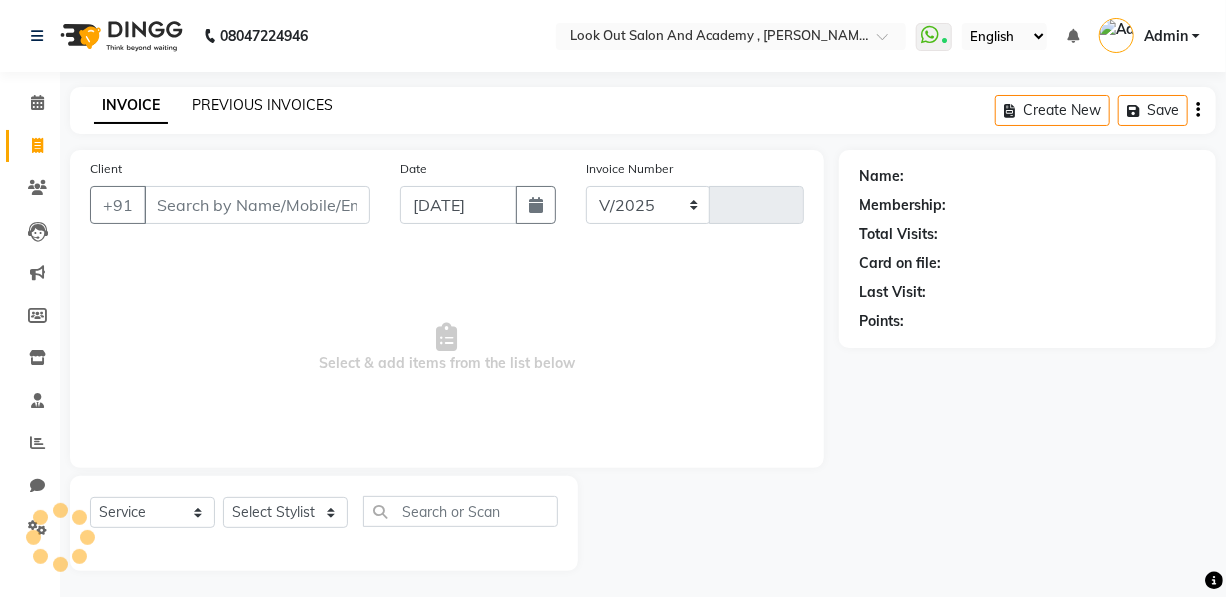 select on "4708" 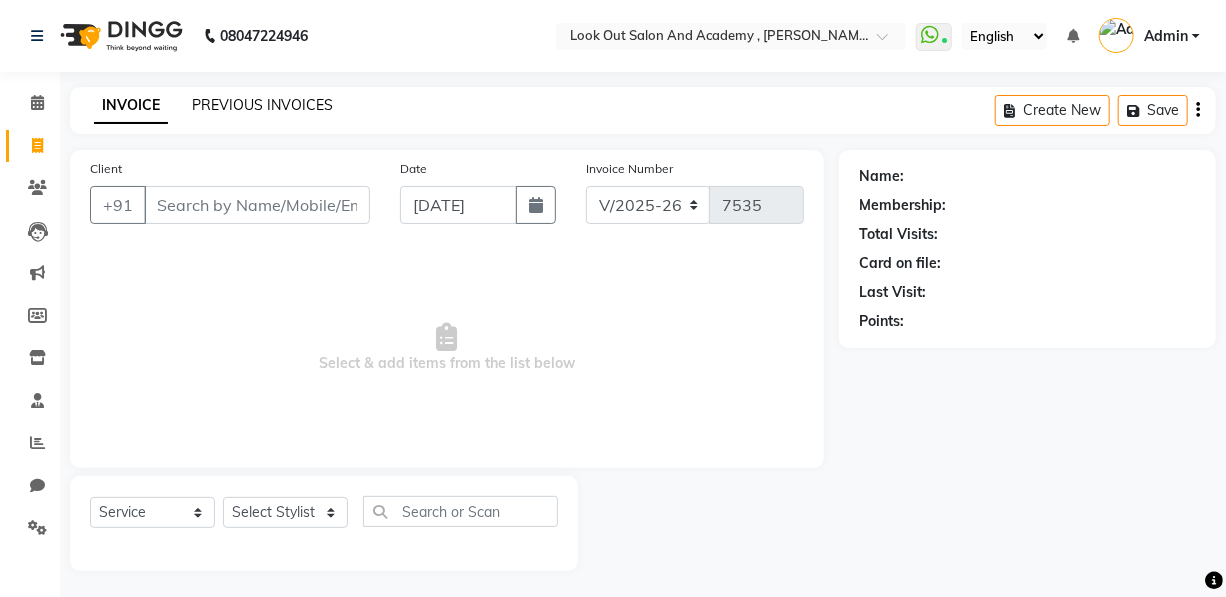 click on "PREVIOUS INVOICES" 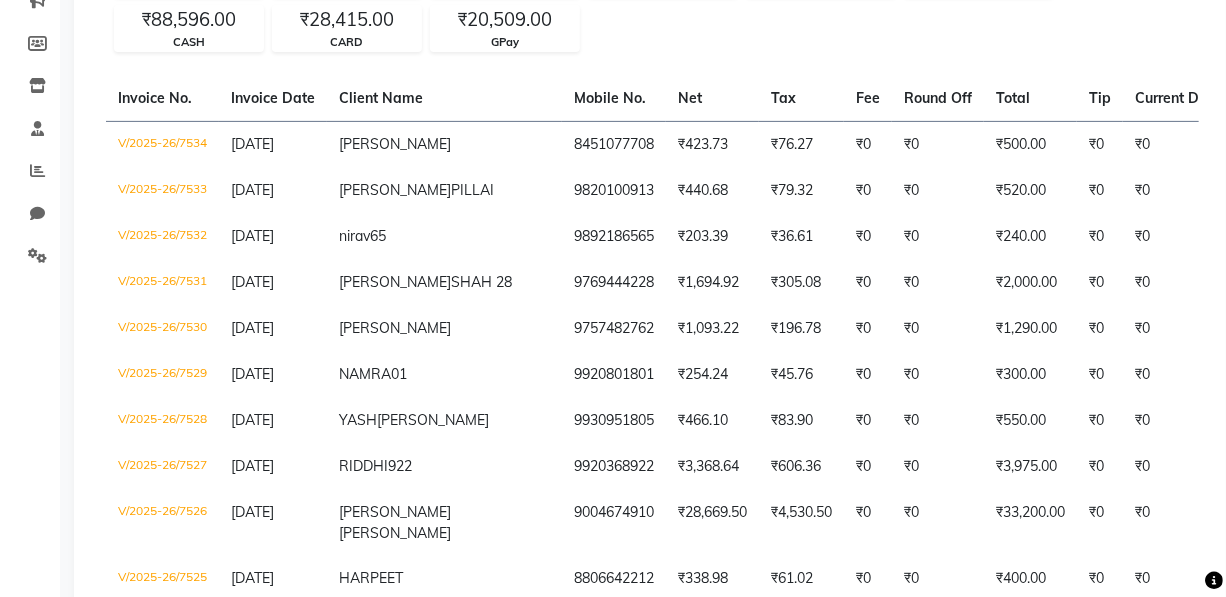 scroll, scrollTop: 90, scrollLeft: 0, axis: vertical 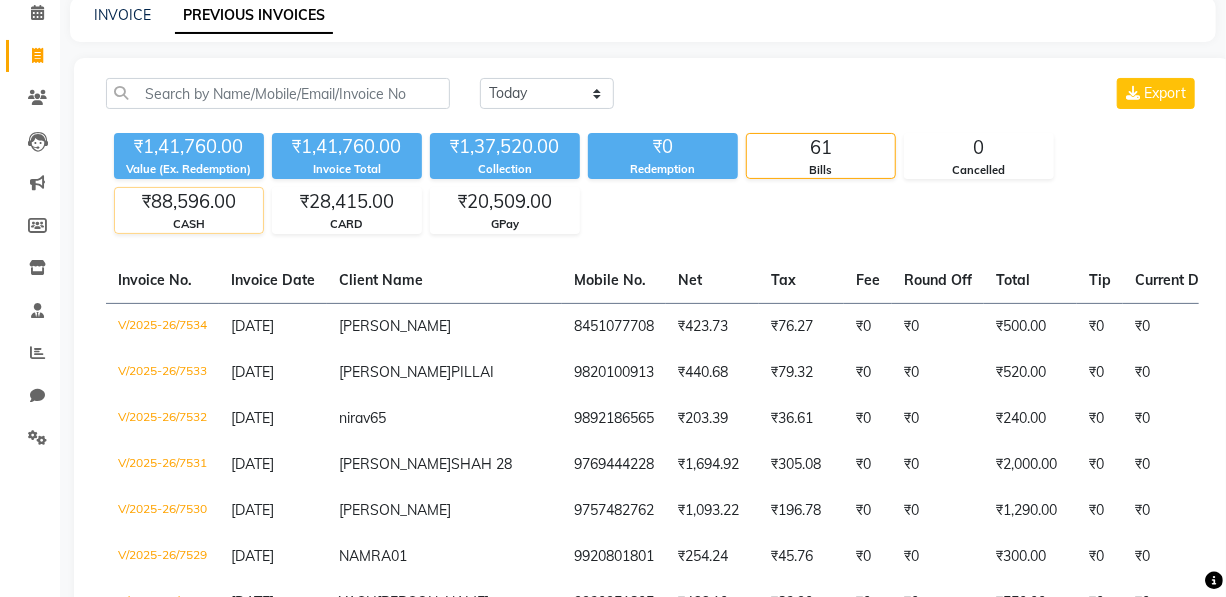 click on "₹88,596.00" 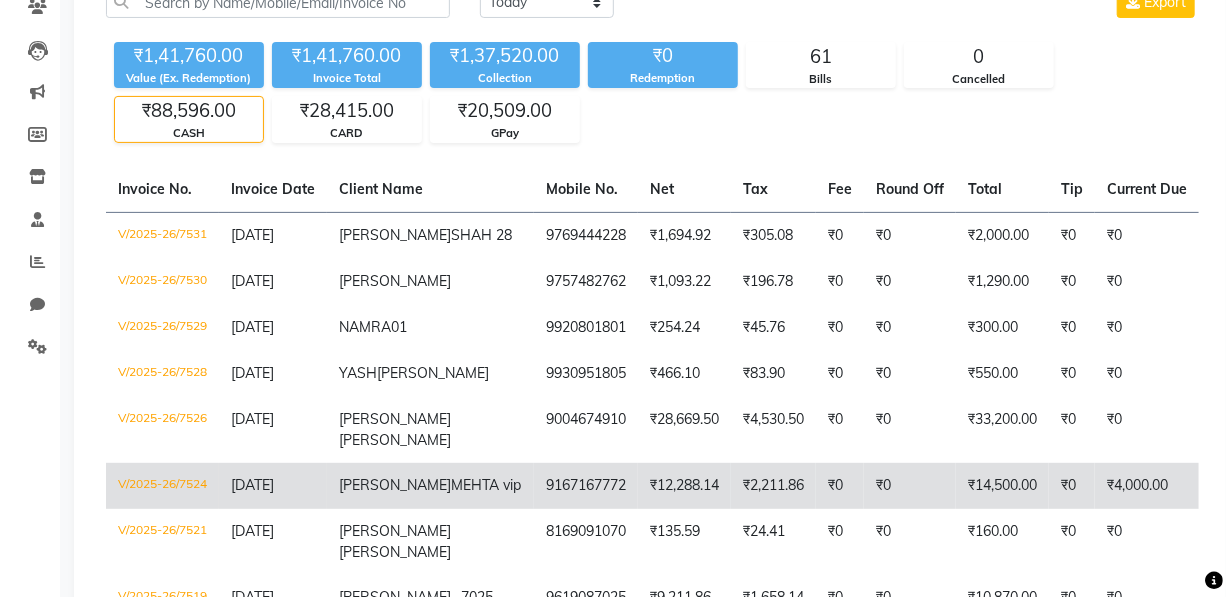 scroll, scrollTop: 363, scrollLeft: 0, axis: vertical 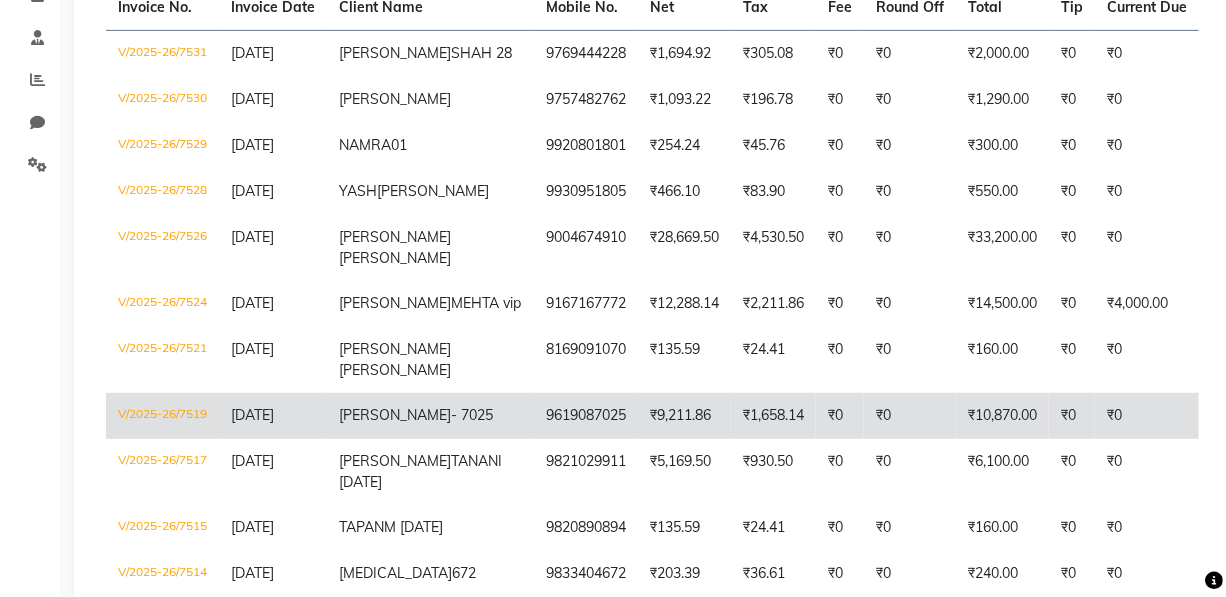 click on "₹10,870.00" 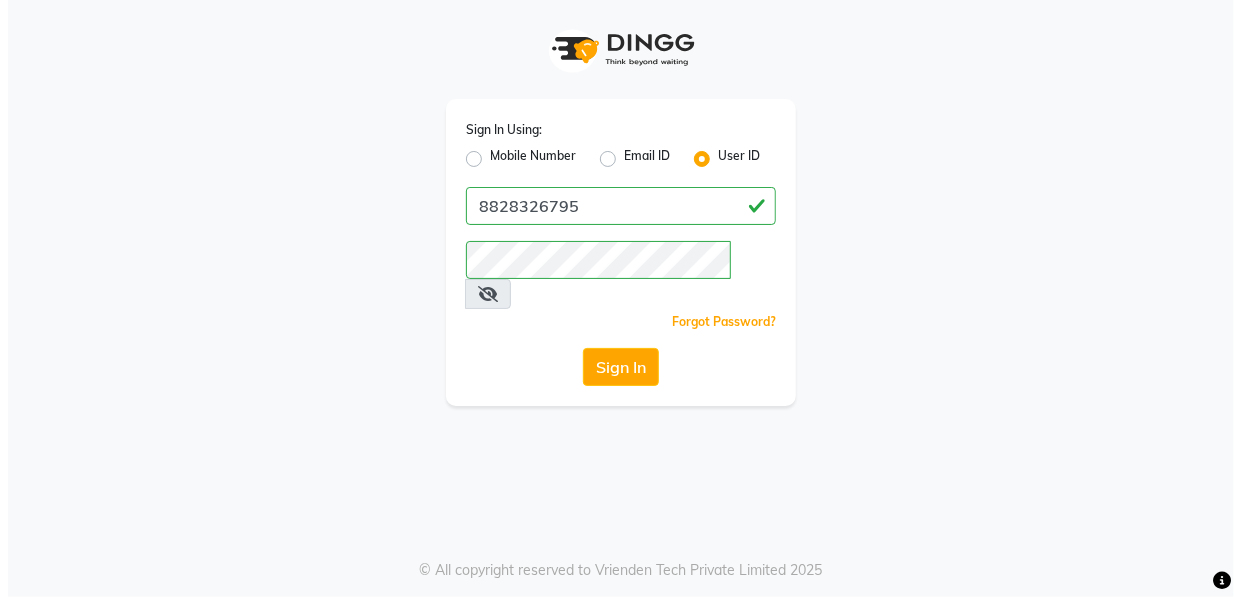 scroll, scrollTop: 0, scrollLeft: 0, axis: both 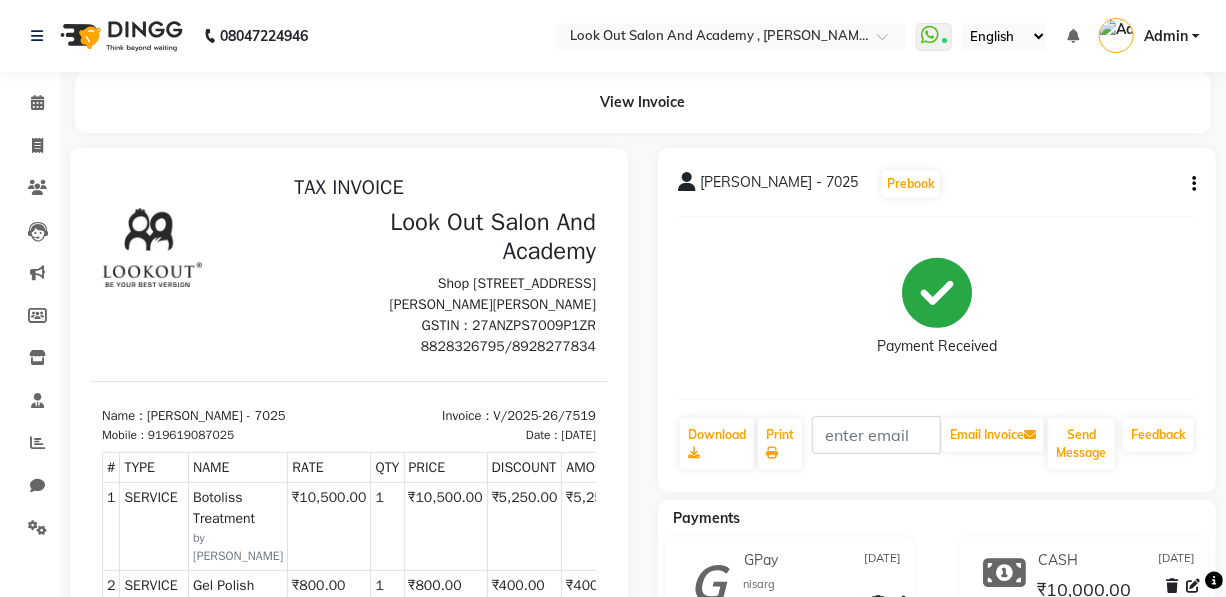click 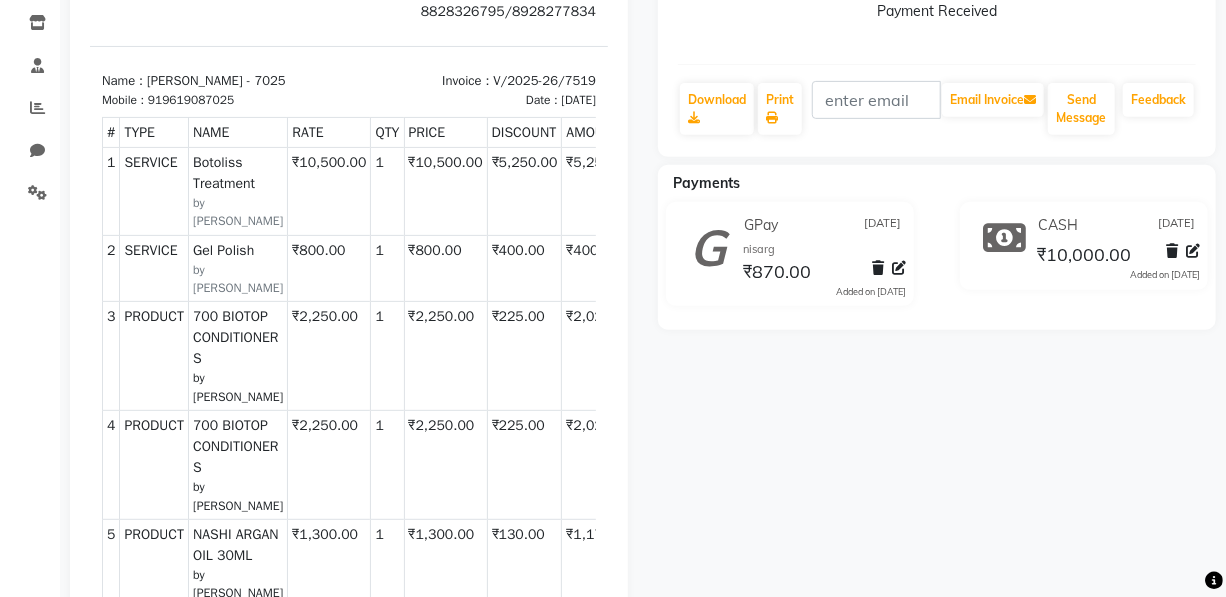 scroll, scrollTop: 90, scrollLeft: 0, axis: vertical 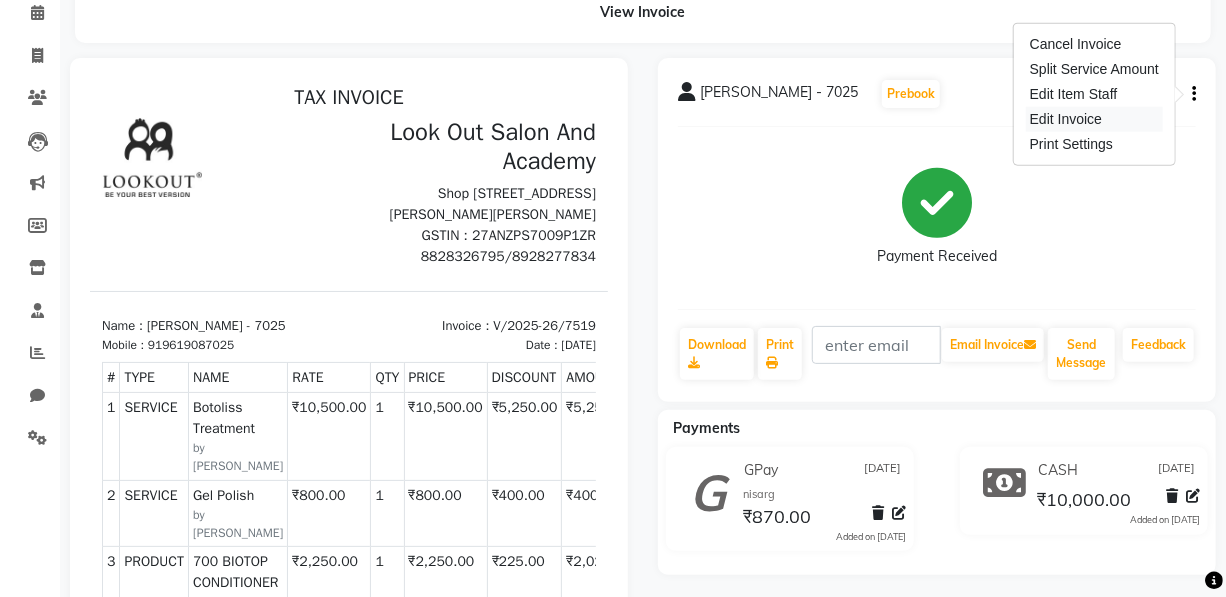 click on "Edit Invoice" at bounding box center [1094, 119] 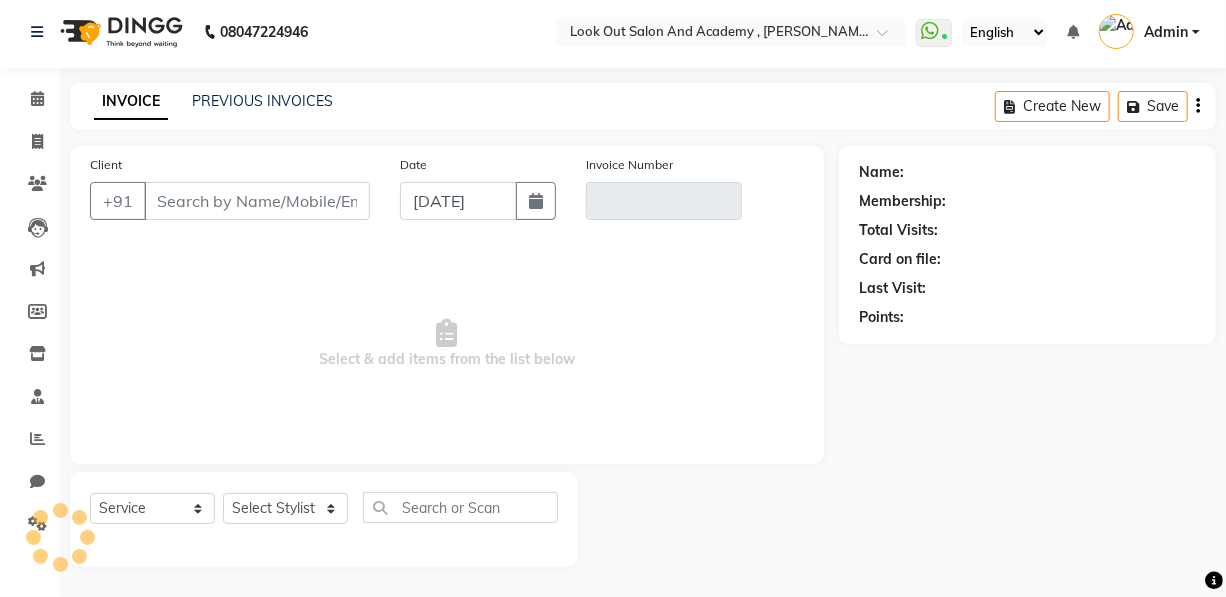 scroll, scrollTop: 4, scrollLeft: 0, axis: vertical 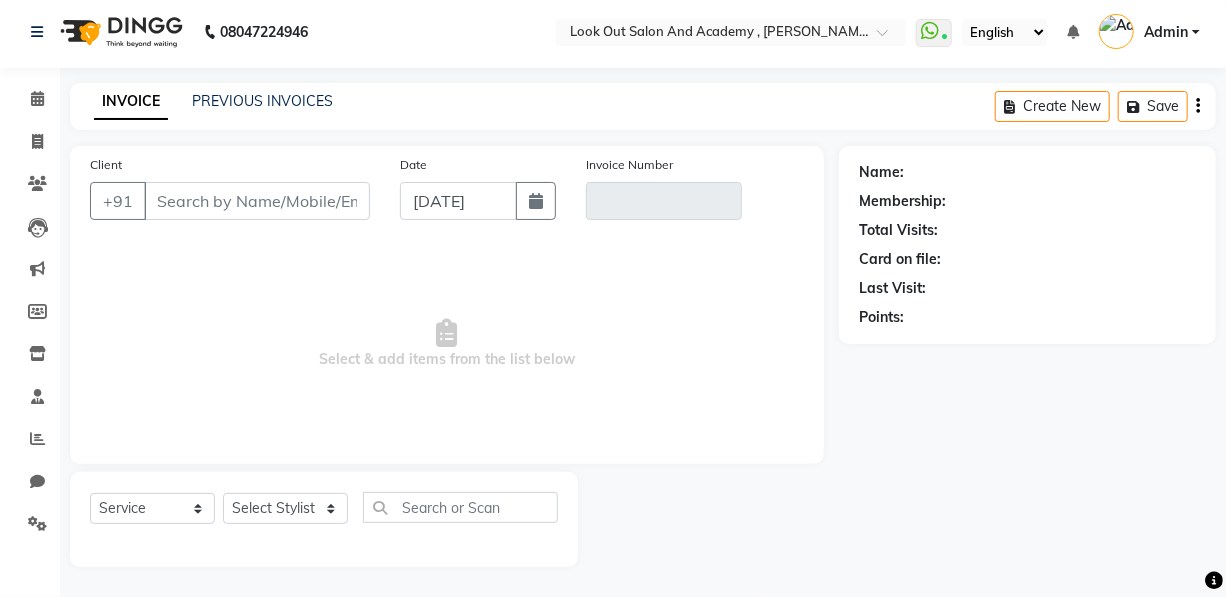 type on "9619087025" 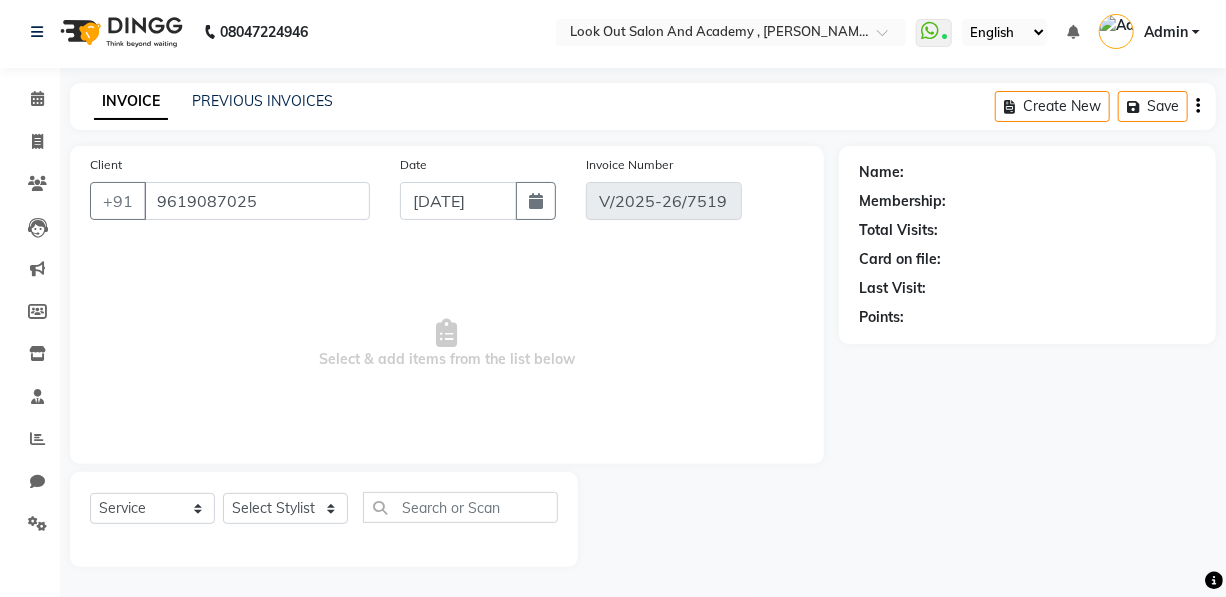select on "1: Object" 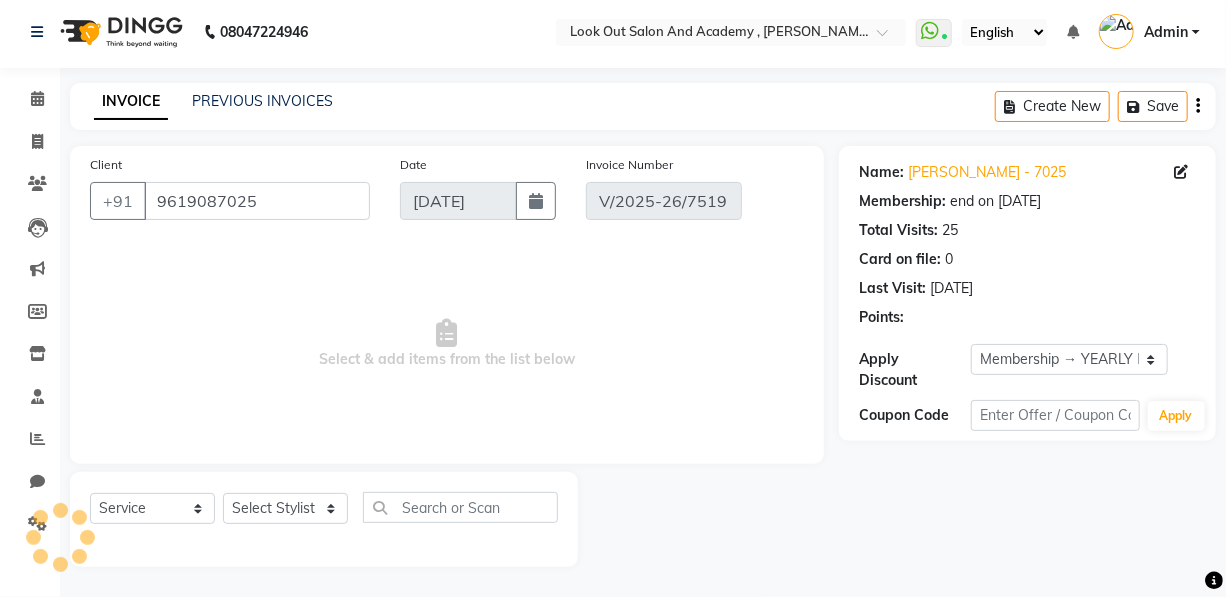 select on "select" 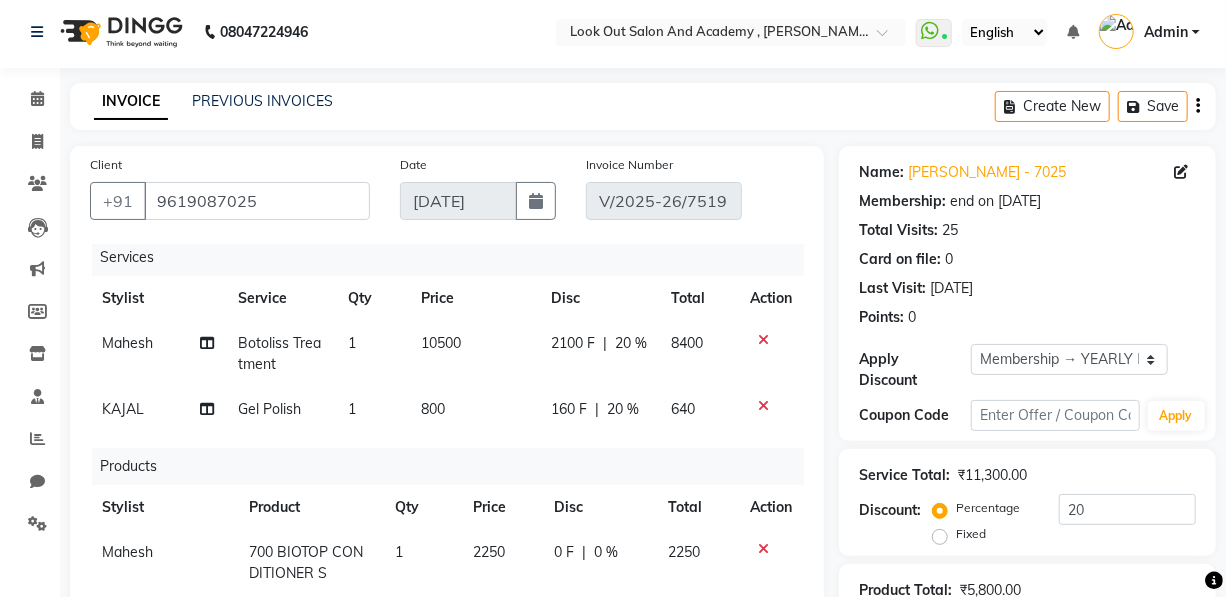 scroll, scrollTop: 20, scrollLeft: 0, axis: vertical 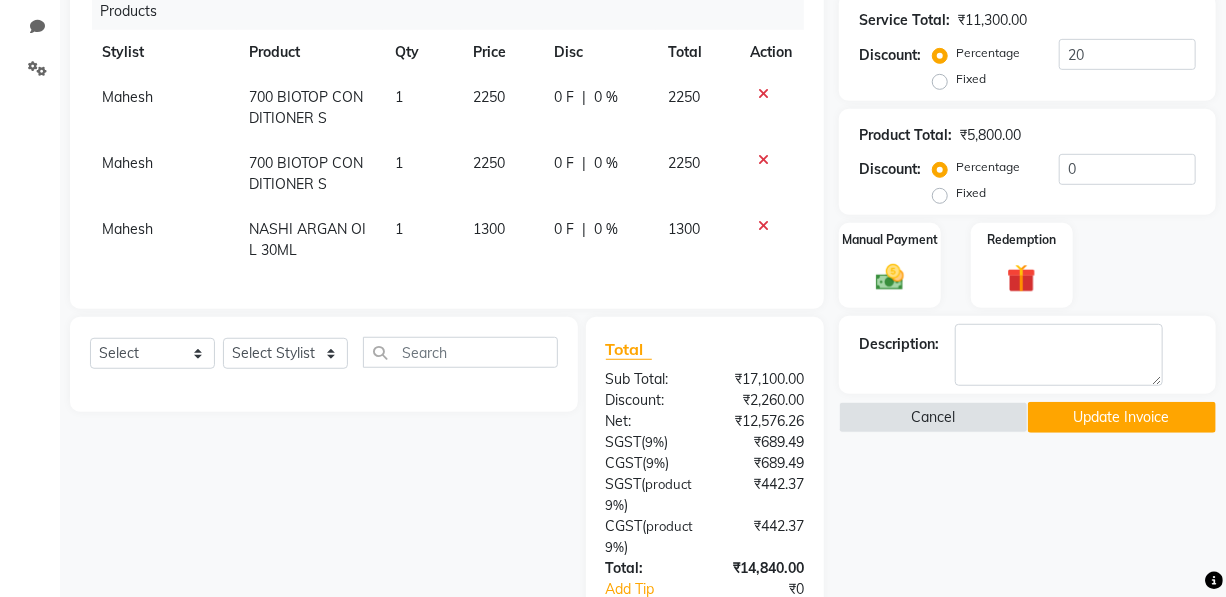 click 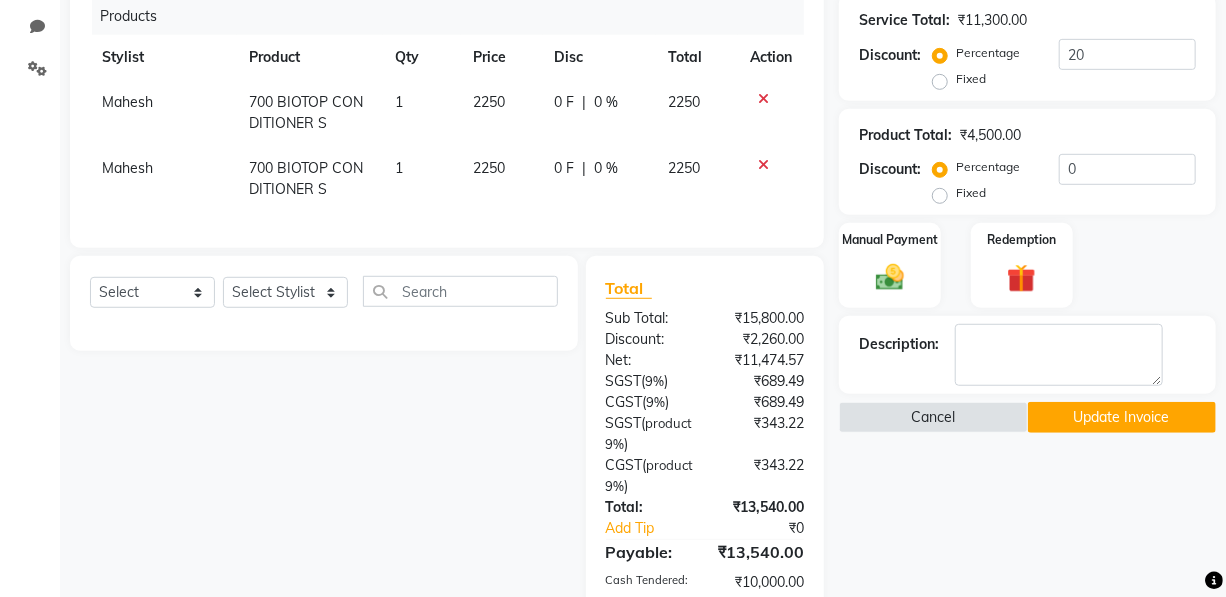scroll, scrollTop: 0, scrollLeft: 0, axis: both 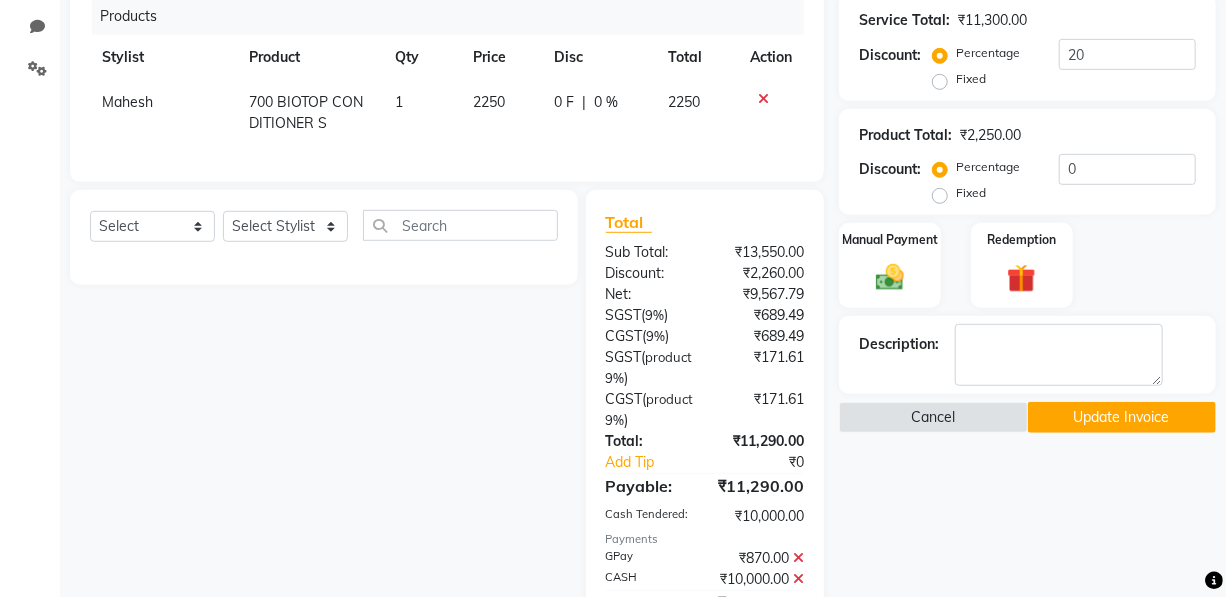 click 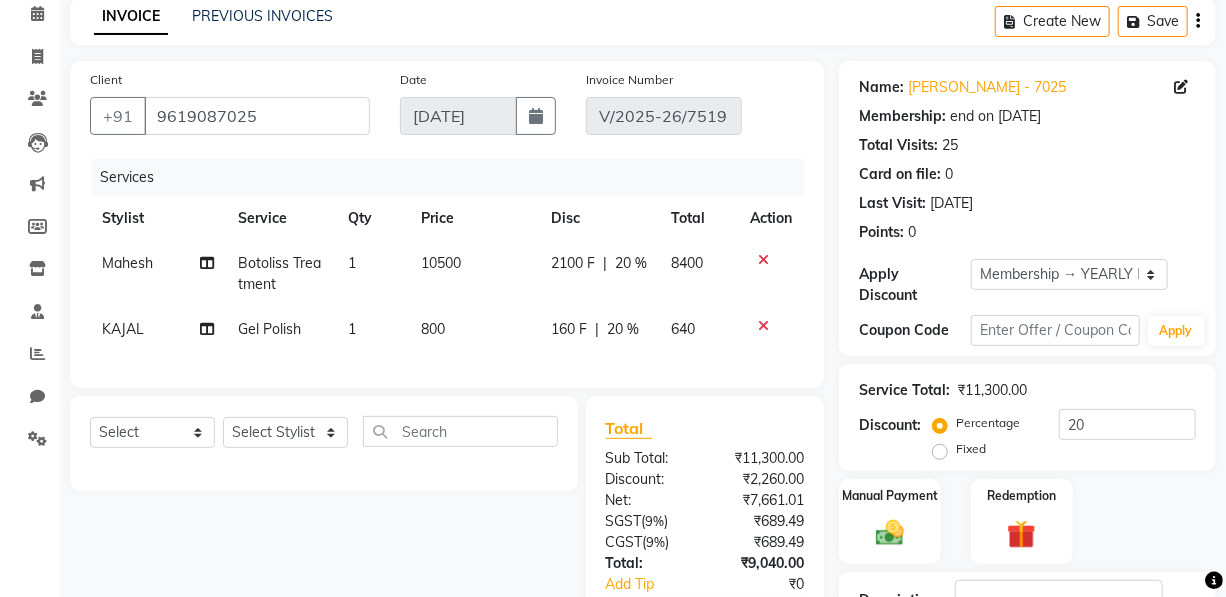 scroll, scrollTop: 272, scrollLeft: 0, axis: vertical 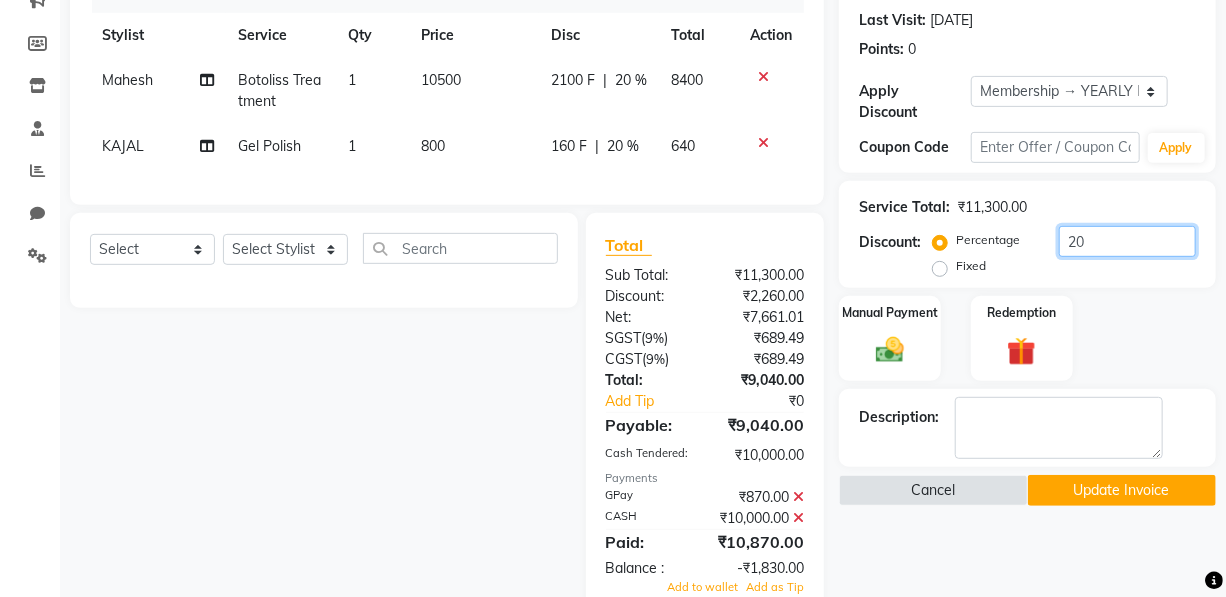 drag, startPoint x: 1121, startPoint y: 239, endPoint x: 927, endPoint y: 275, distance: 197.31194 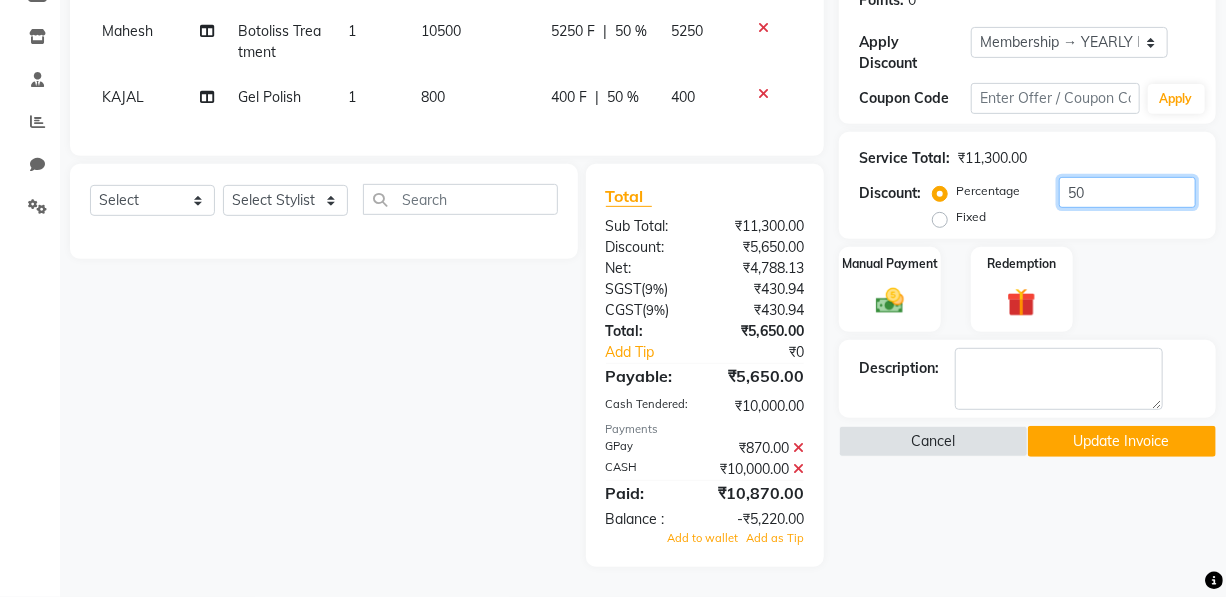 scroll, scrollTop: 357, scrollLeft: 0, axis: vertical 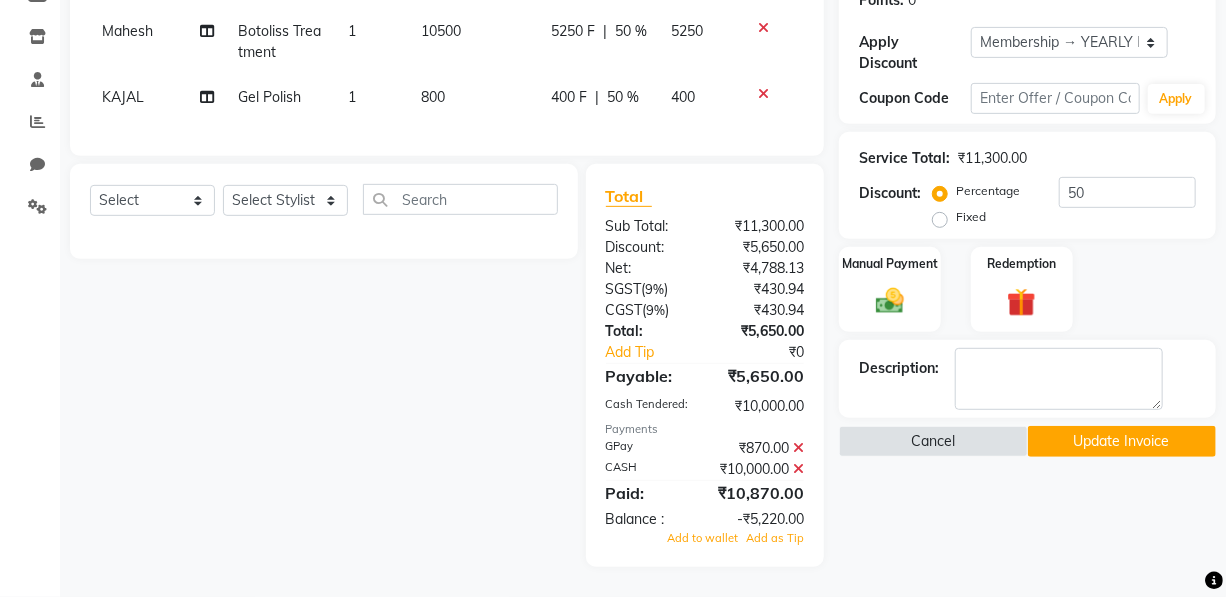 click 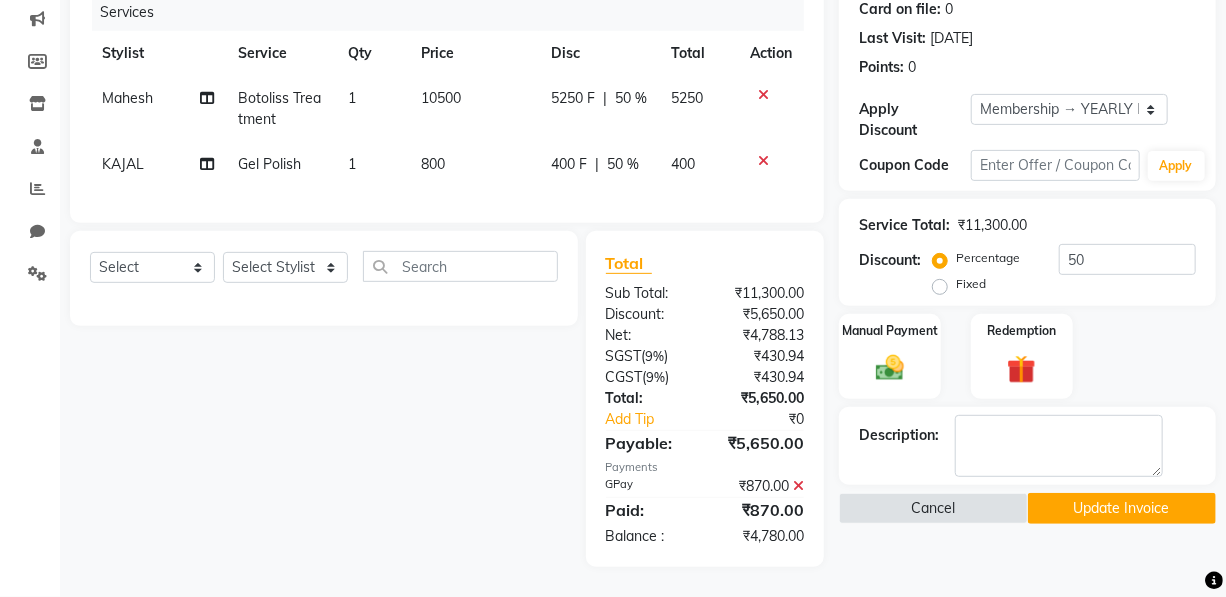 scroll, scrollTop: 270, scrollLeft: 0, axis: vertical 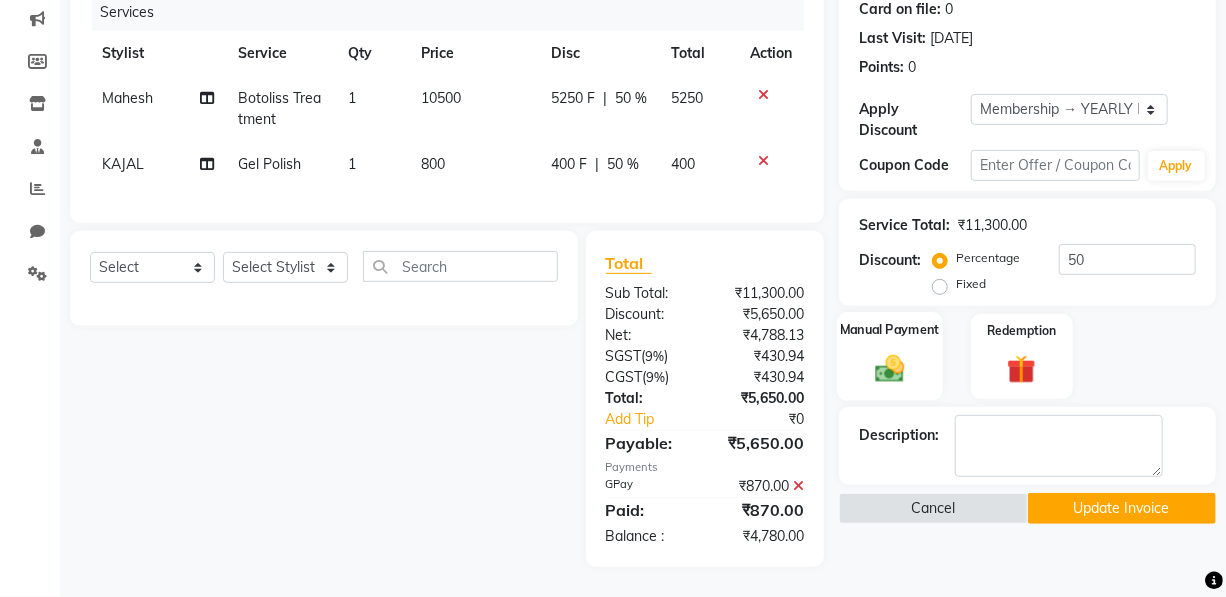 click 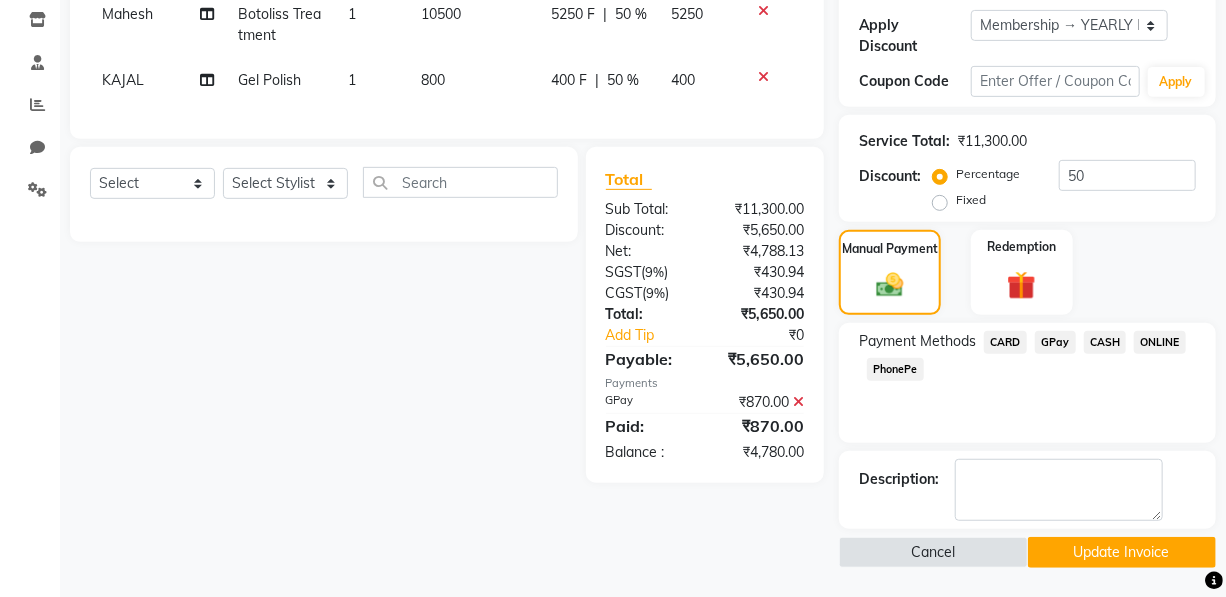 click on "CASH" 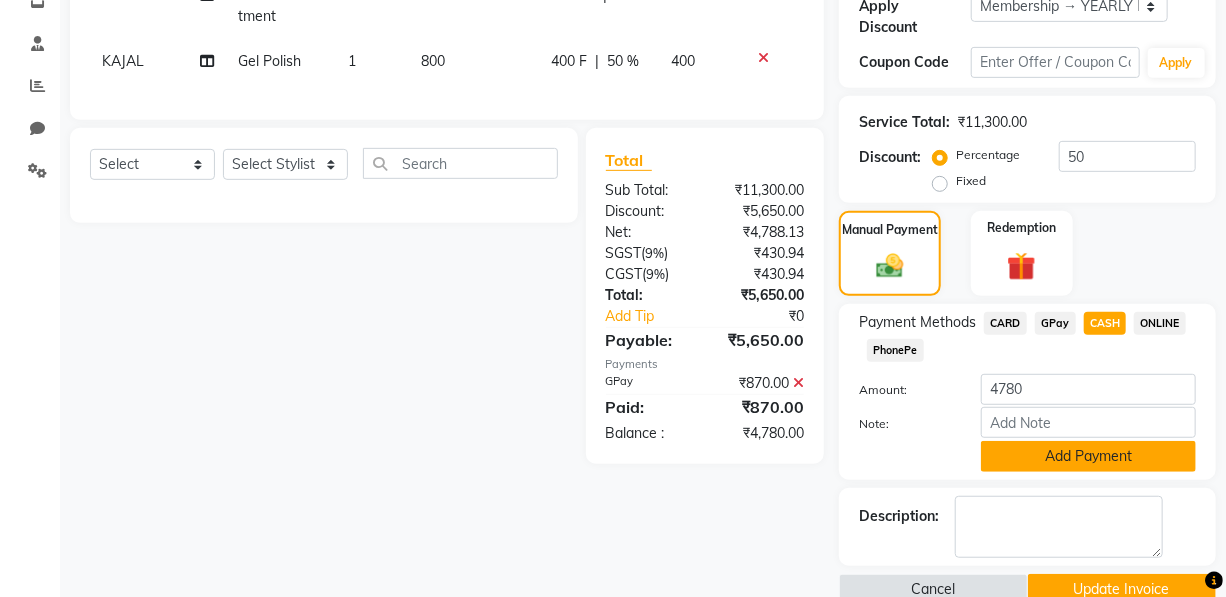click on "Add Payment" 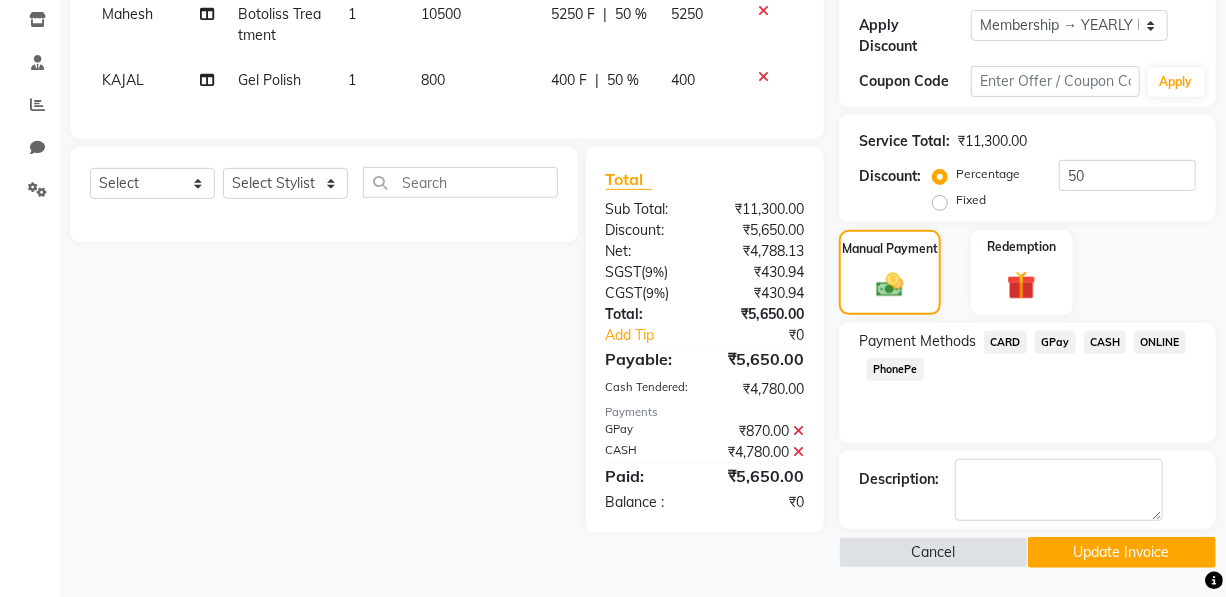 click on "Update Invoice" 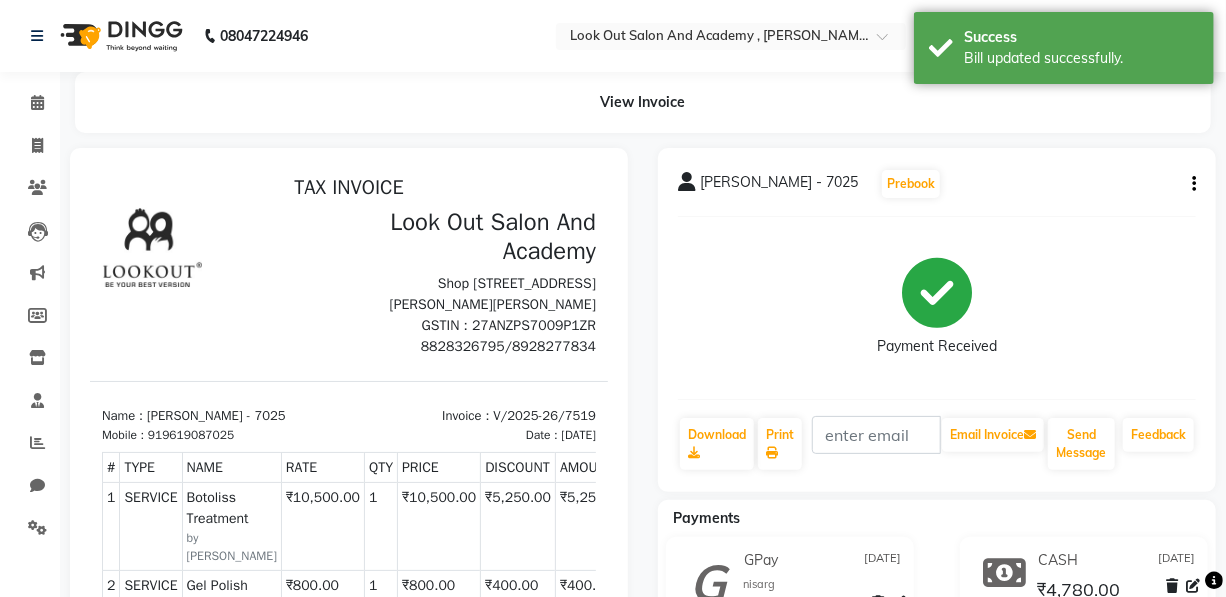 scroll, scrollTop: 0, scrollLeft: 0, axis: both 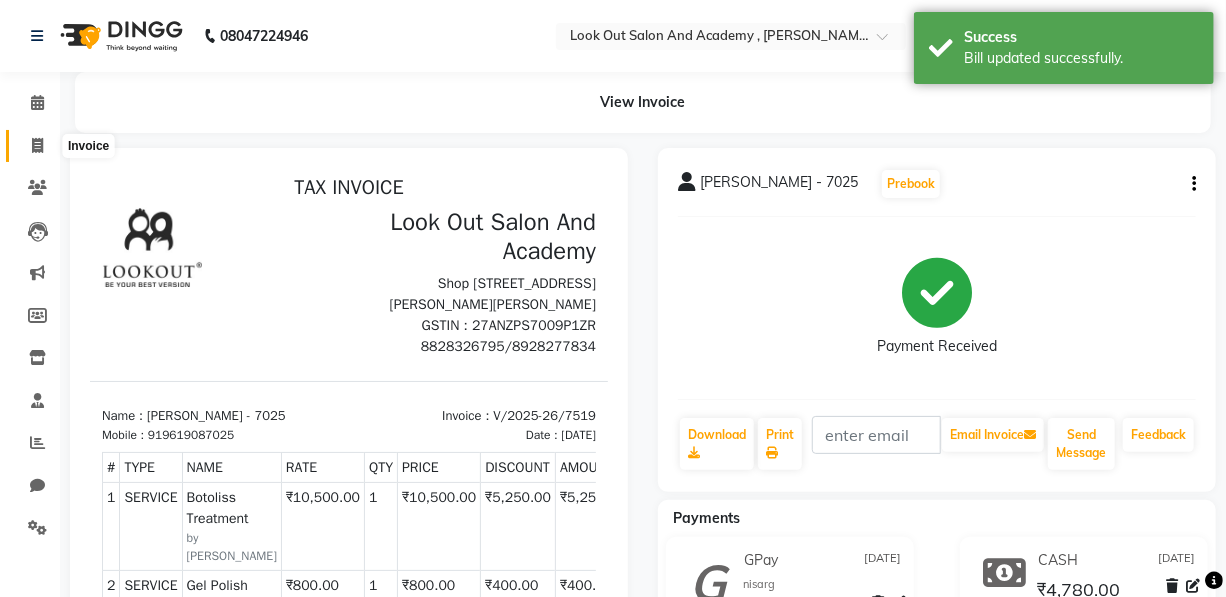 click 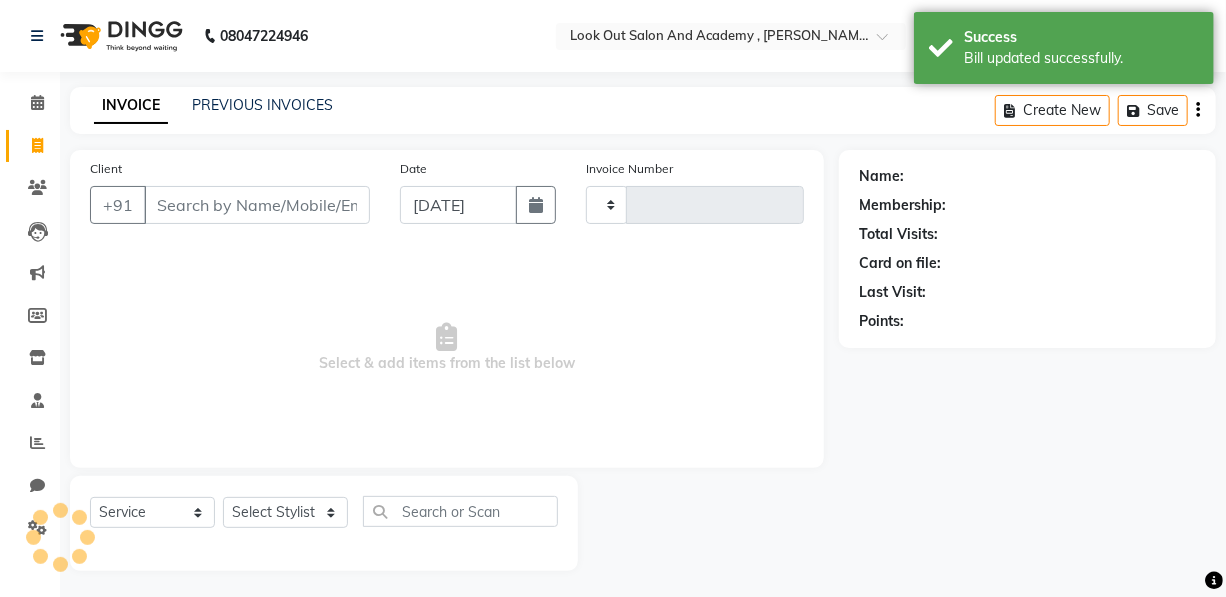 scroll, scrollTop: 4, scrollLeft: 0, axis: vertical 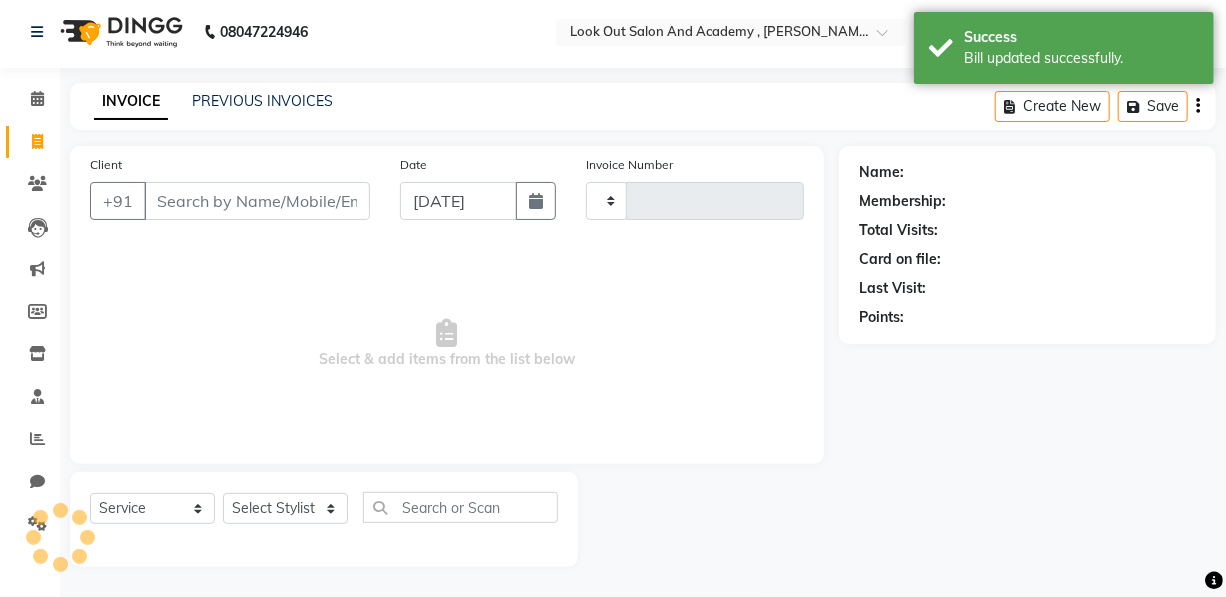 type on "7535" 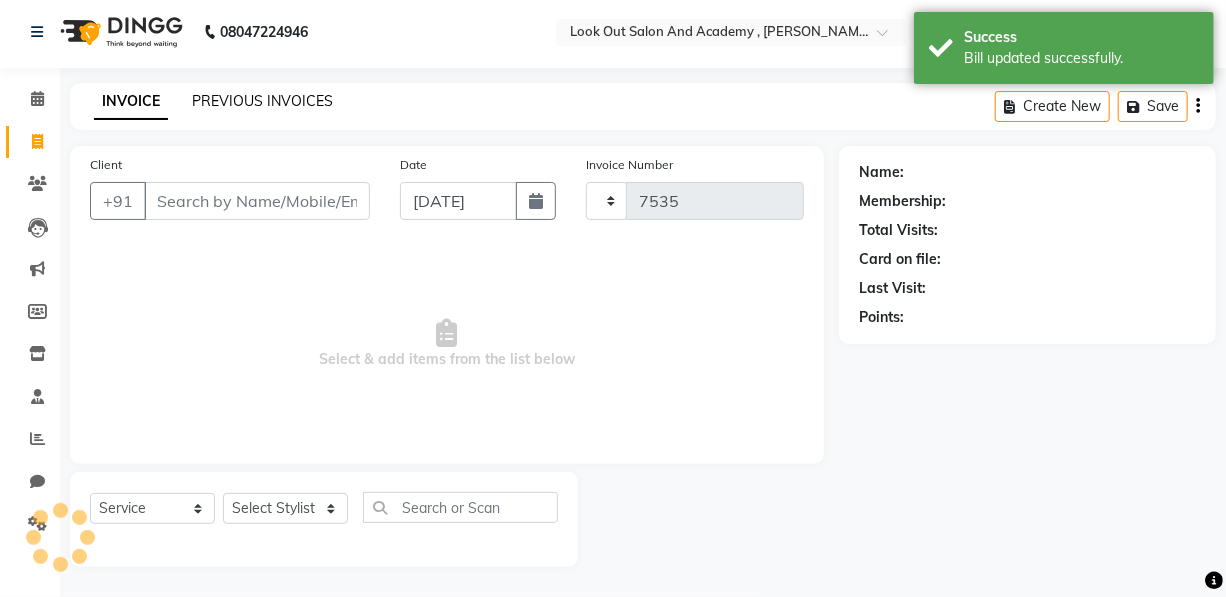select on "4708" 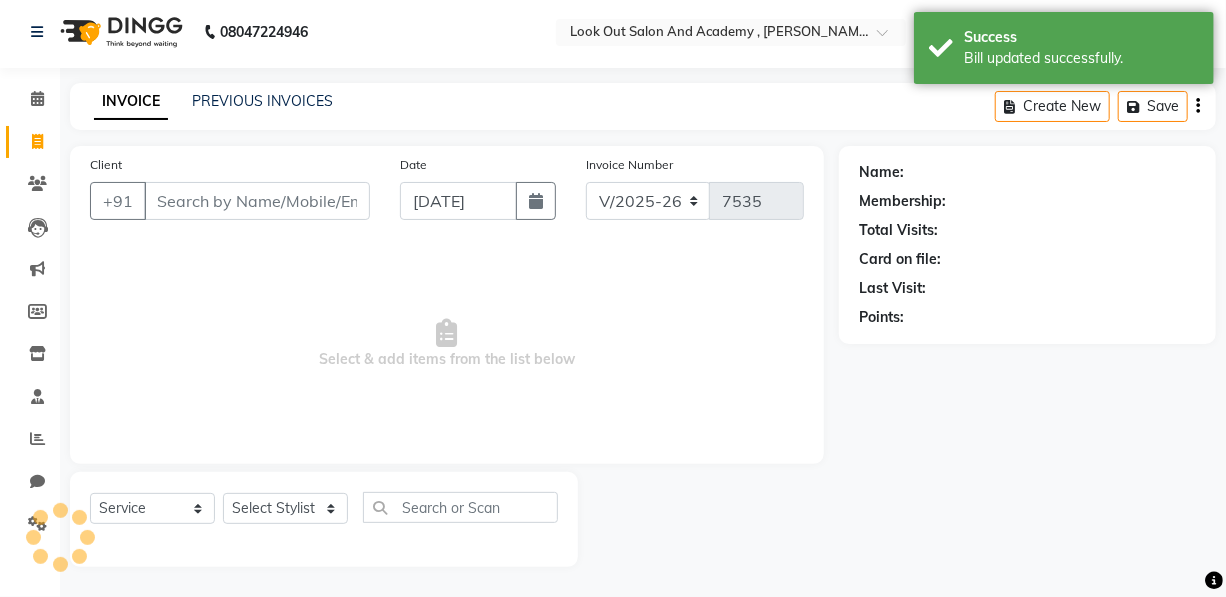 click on "PREVIOUS INVOICES" 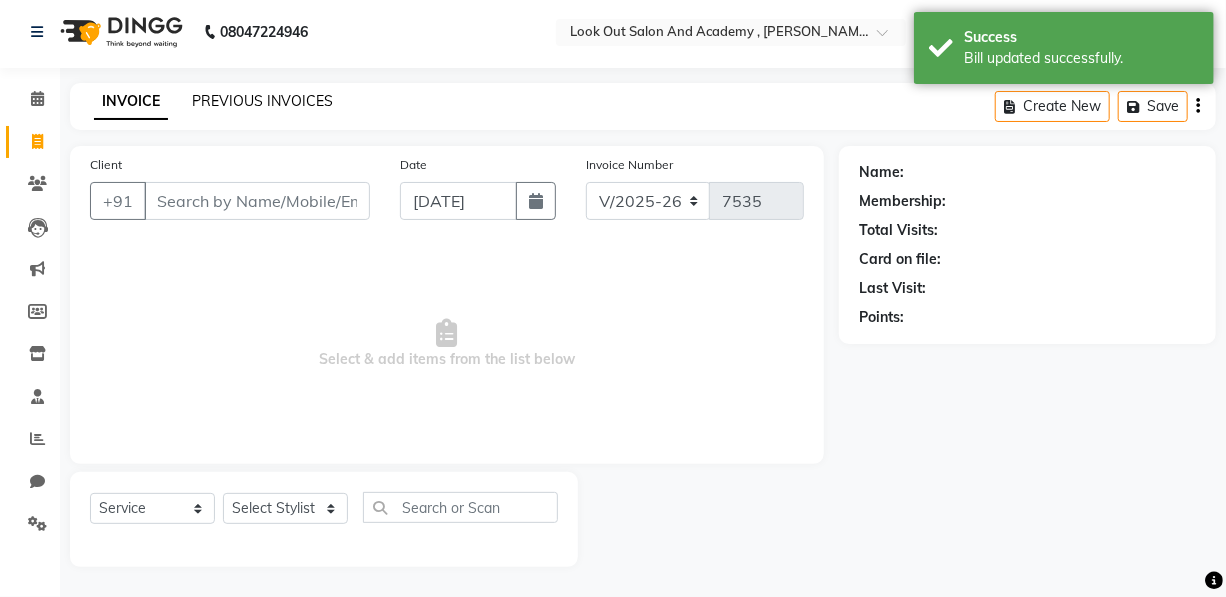 click on "PREVIOUS INVOICES" 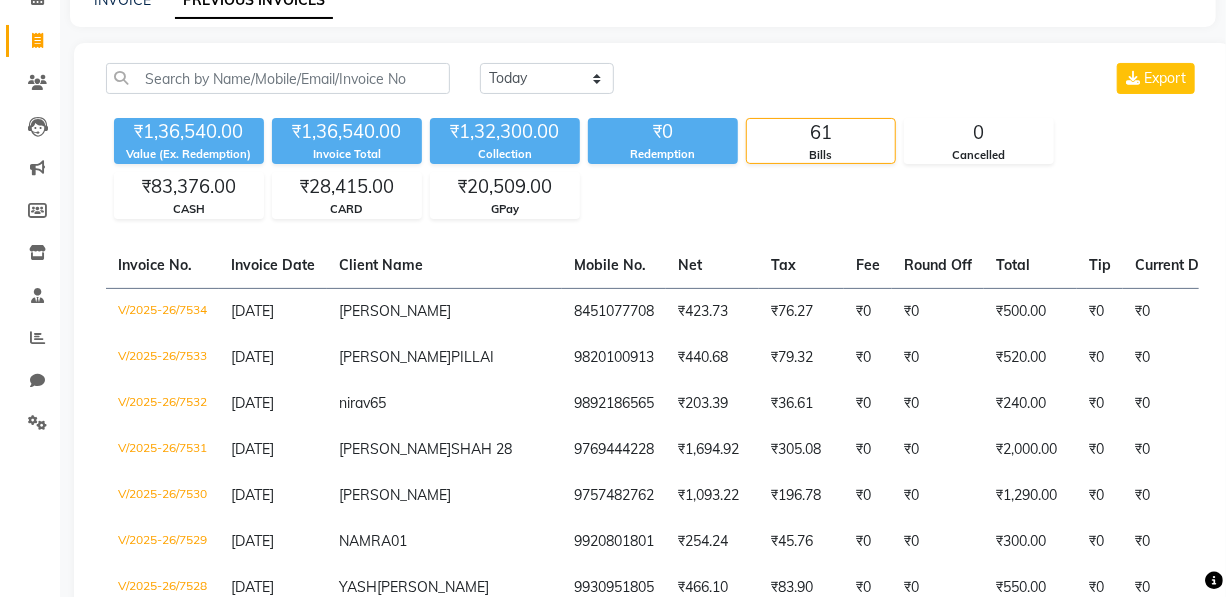 scroll, scrollTop: 90, scrollLeft: 0, axis: vertical 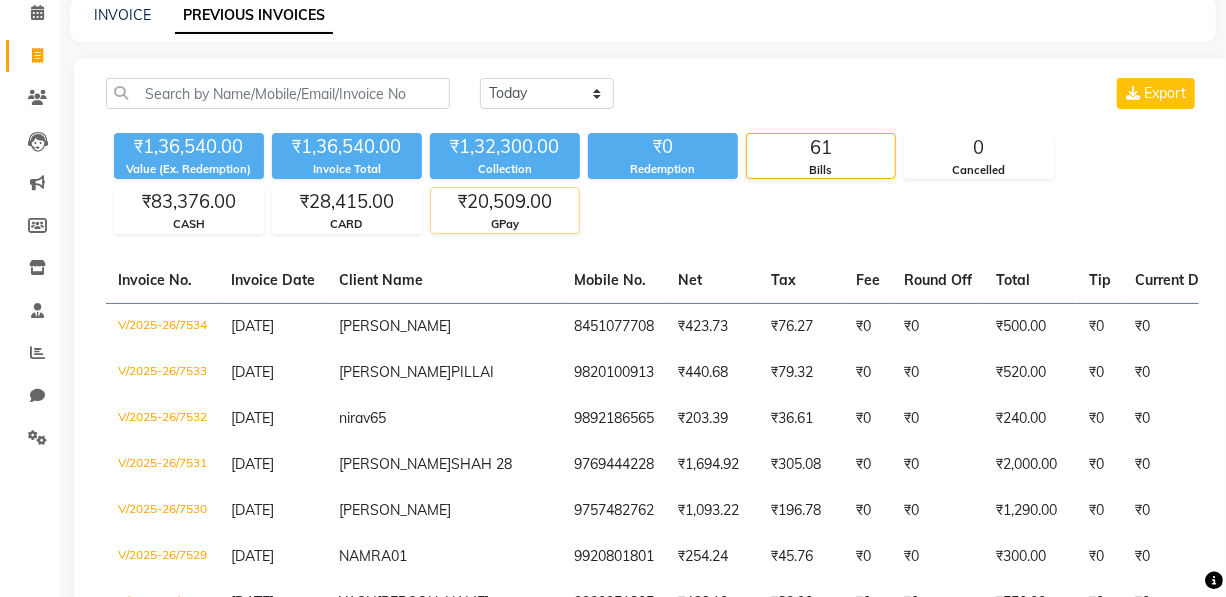 click on "₹20,509.00" 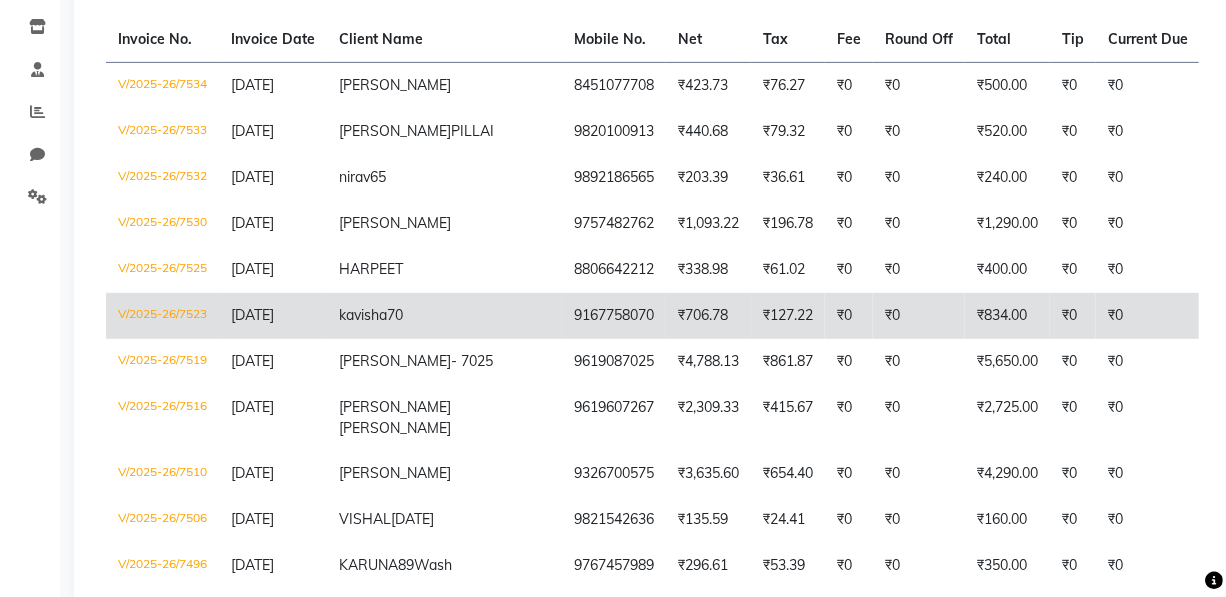 scroll, scrollTop: 363, scrollLeft: 0, axis: vertical 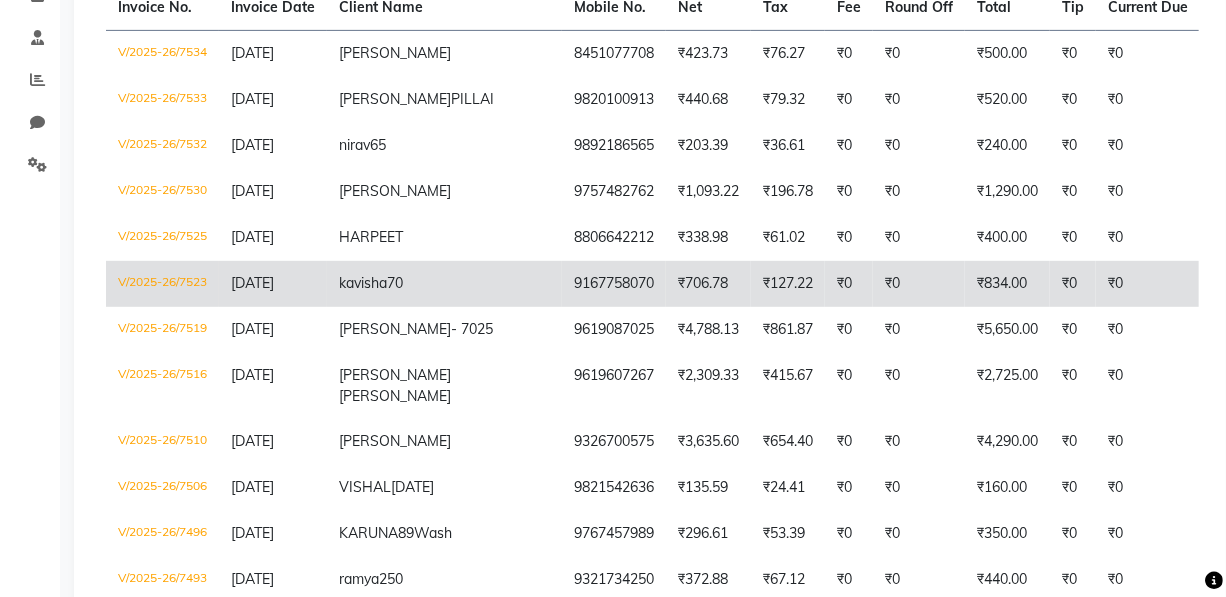 click on "₹834.00" 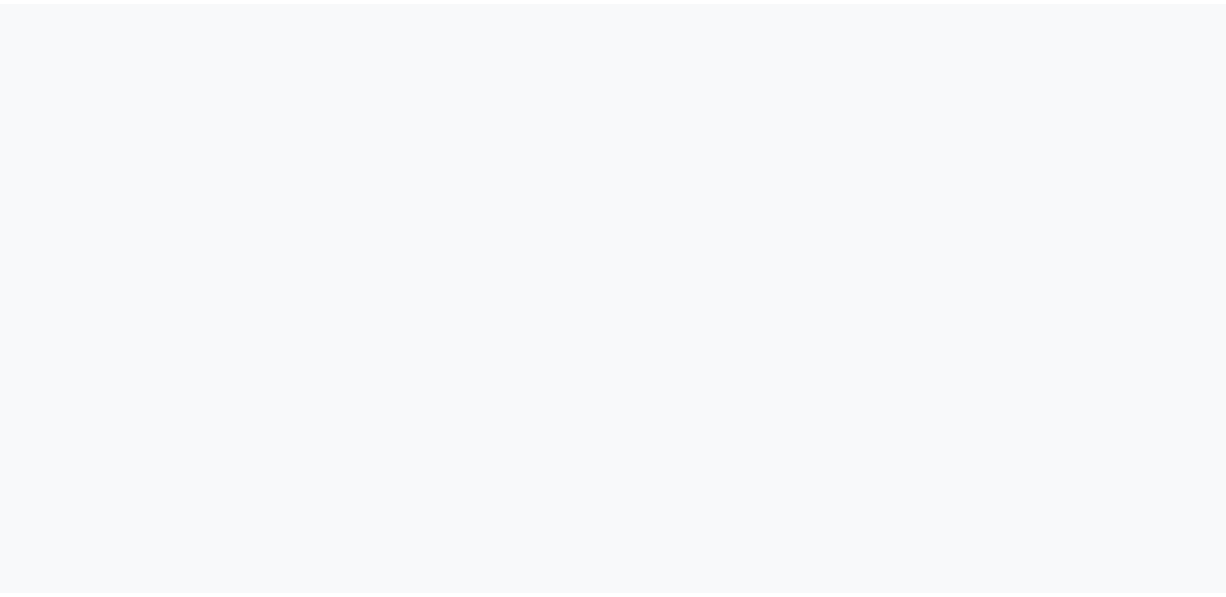 scroll, scrollTop: 0, scrollLeft: 0, axis: both 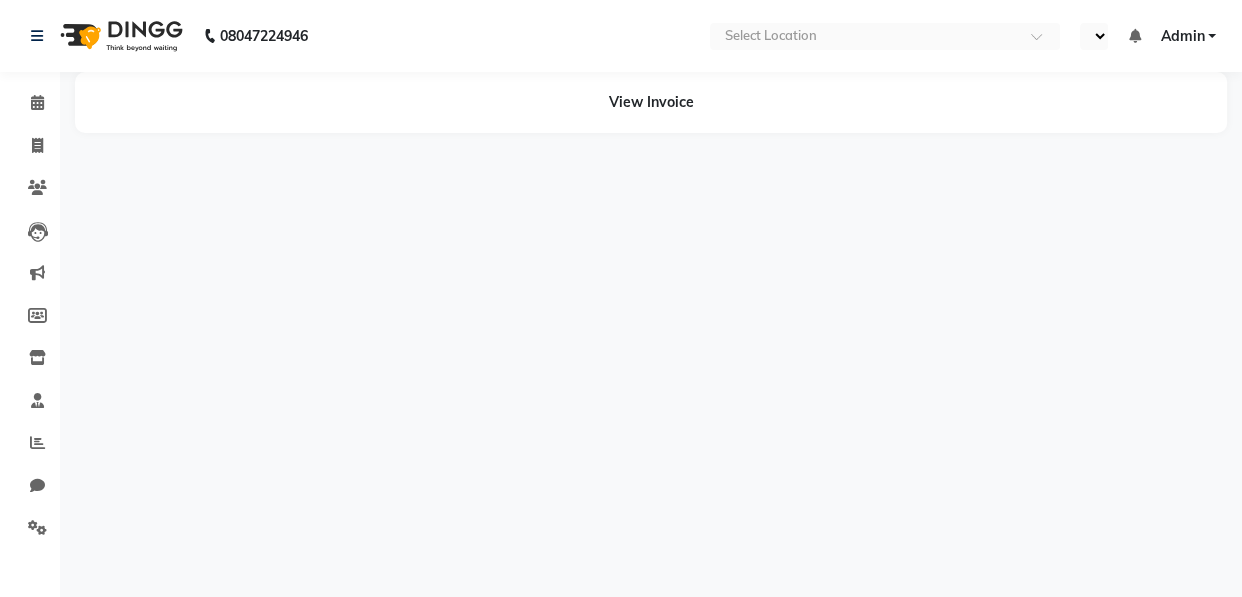 select on "en" 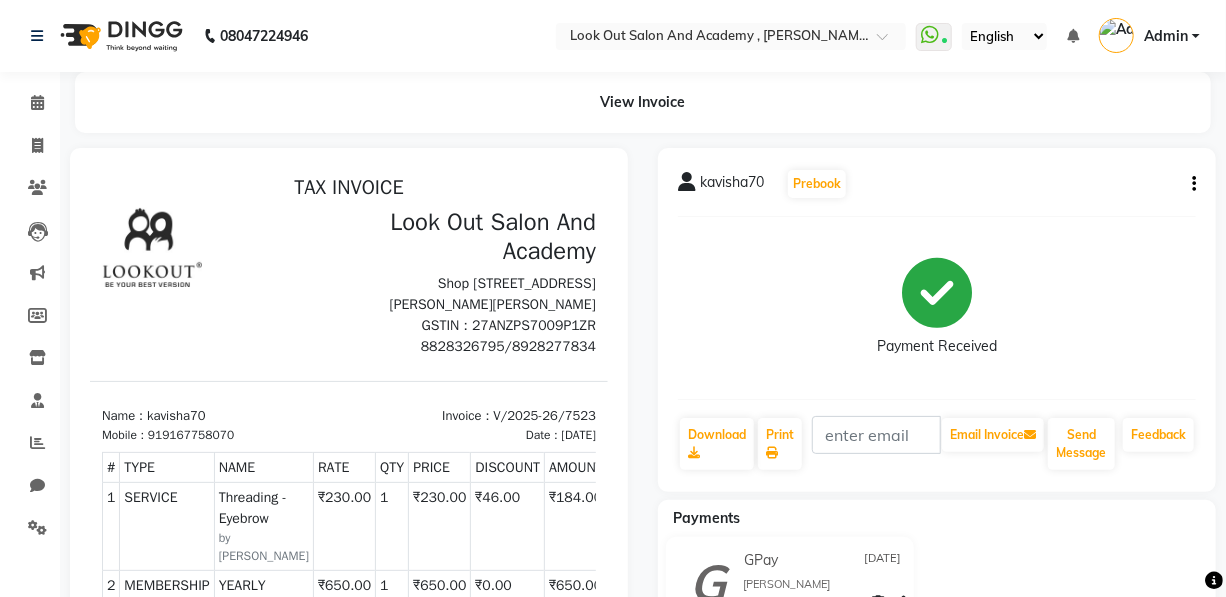 scroll, scrollTop: 0, scrollLeft: 0, axis: both 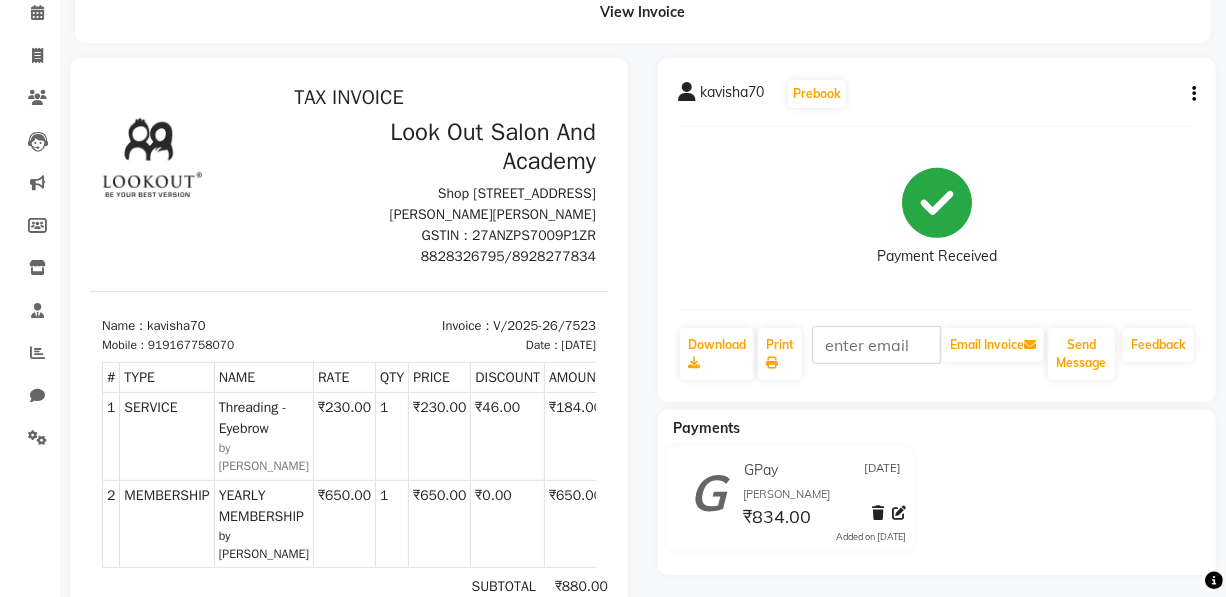 click 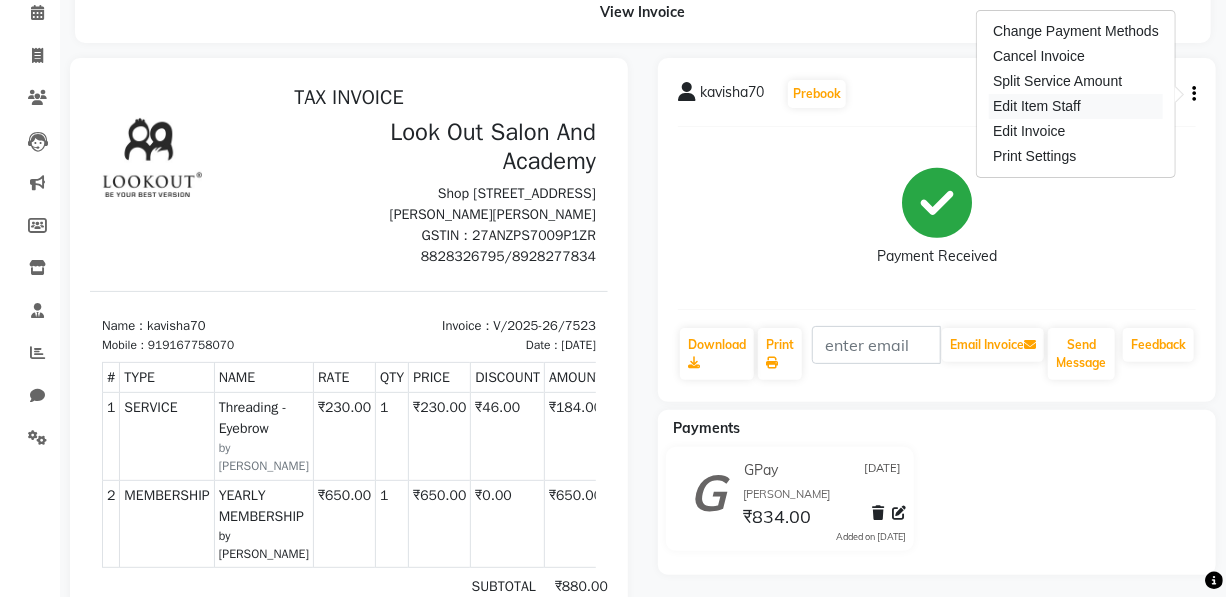 click on "Edit Item Staff" at bounding box center [1076, 106] 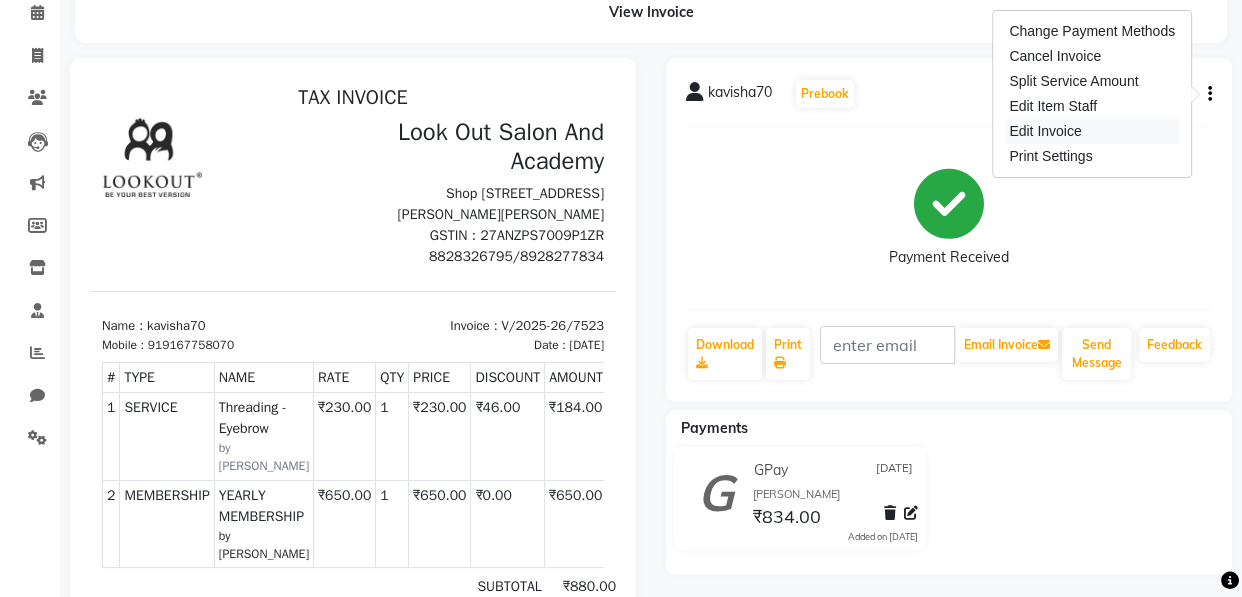 select on "28280" 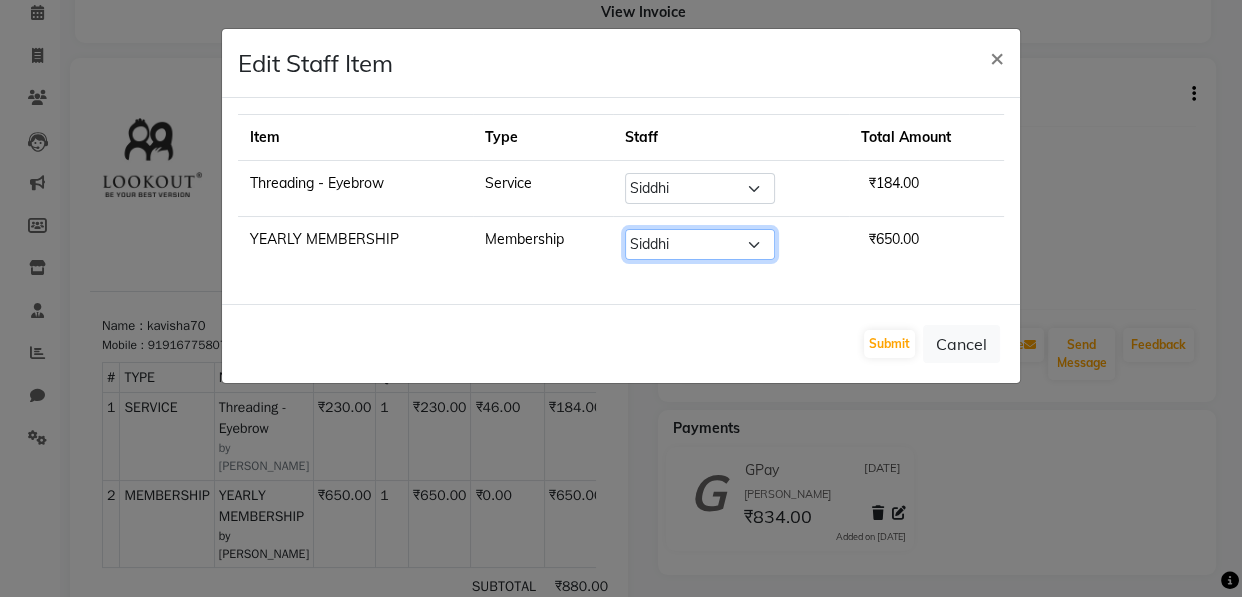 click on "Select  Aarti   Aatish   ACHAM   Aftab    Afzal   AKSHADA ITWARI   Akthar Hussain    Almas   ARTI SAKPAL   ATUL RATHOD   Ayan    DEEPALI   Dhaval Solanki   DISHA H KAMDAR   Guddi   Huzaifa   Indrajeet   Irfan   KAJAL   karishma kapur   Mahesh   Manager 1   Manager 2   Manisha    Manoj   Mayuri   Mohini    Monu   NABIL   Nikita    Nisarg   Pawan    Poonam   PRABHA SAHAI   PRAKASH JADHAV   RADHIKA SOLANKI   Rajan   Rajesh   Ravi   Rishika   RRAHUL   SADIK   Sahil   Salmani   Sameer   Seema   SHIVAM   Siddhi   Siraj    SUJIT   Suresh   TEJAL   TOHSIF   UMAR   Vighnesh Jagkar" 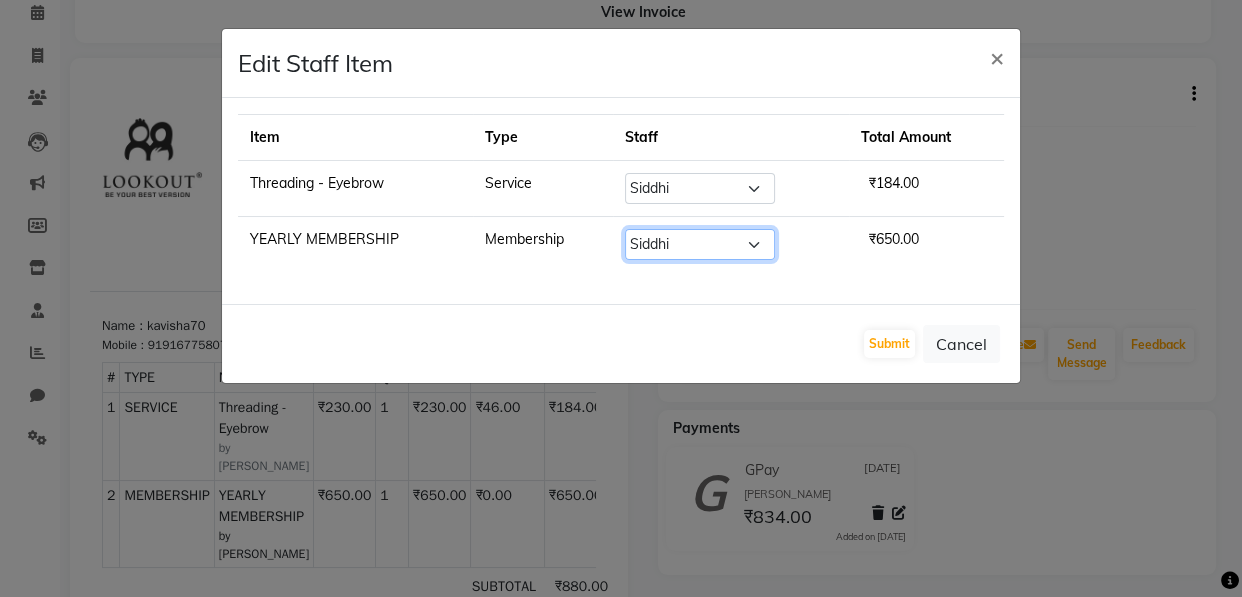 select on "28287" 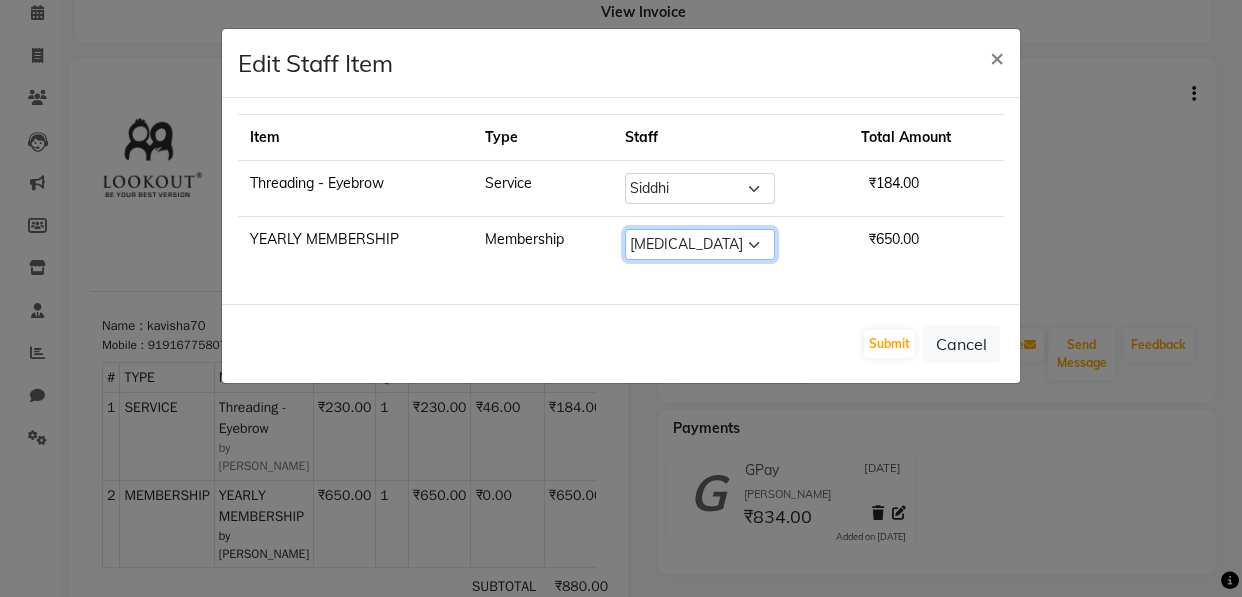 click on "Select  Aarti   Aatish   ACHAM   Aftab    Afzal   AKSHADA ITWARI   Akthar Hussain    Almas   ARTI SAKPAL   ATUL RATHOD   Ayan    DEEPALI   Dhaval Solanki   DISHA H KAMDAR   Guddi   Huzaifa   Indrajeet   Irfan   KAJAL   karishma kapur   Mahesh   Manager 1   Manager 2   Manisha    Manoj   Mayuri   Mohini    Monu   NABIL   Nikita    Nisarg   Pawan    Poonam   PRABHA SAHAI   PRAKASH JADHAV   RADHIKA SOLANKI   Rajan   Rajesh   Ravi   Rishika   RRAHUL   SADIK   Sahil   Salmani   Sameer   Seema   SHIVAM   Siddhi   Siraj    SUJIT   Suresh   TEJAL   TOHSIF   UMAR   Vighnesh Jagkar" 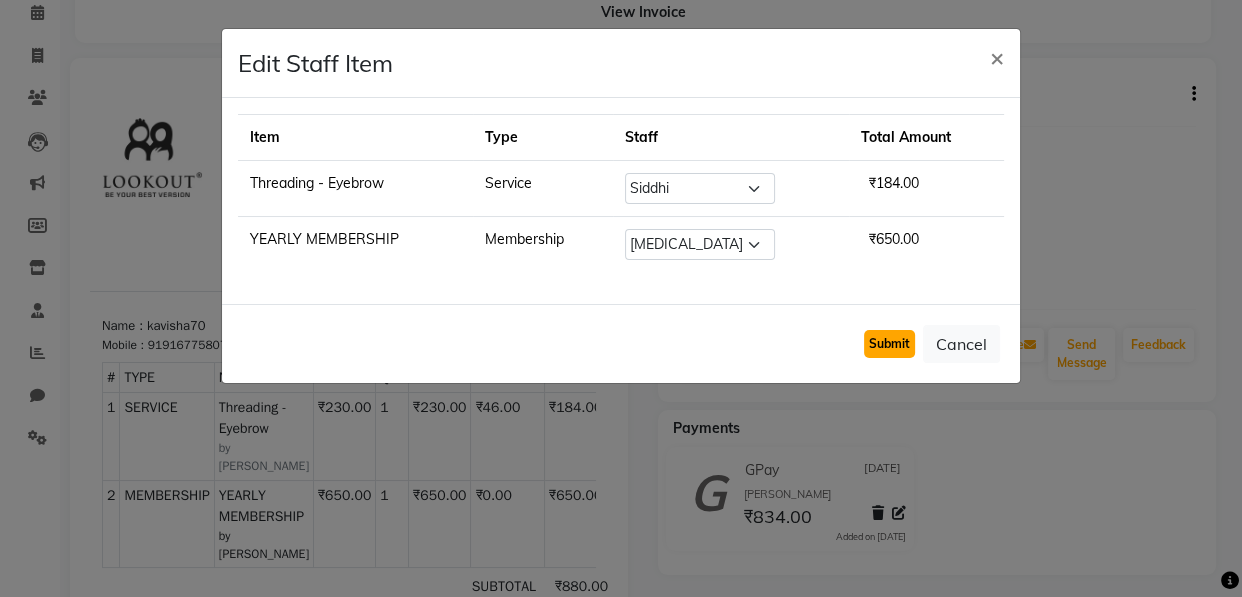 click on "Submit" 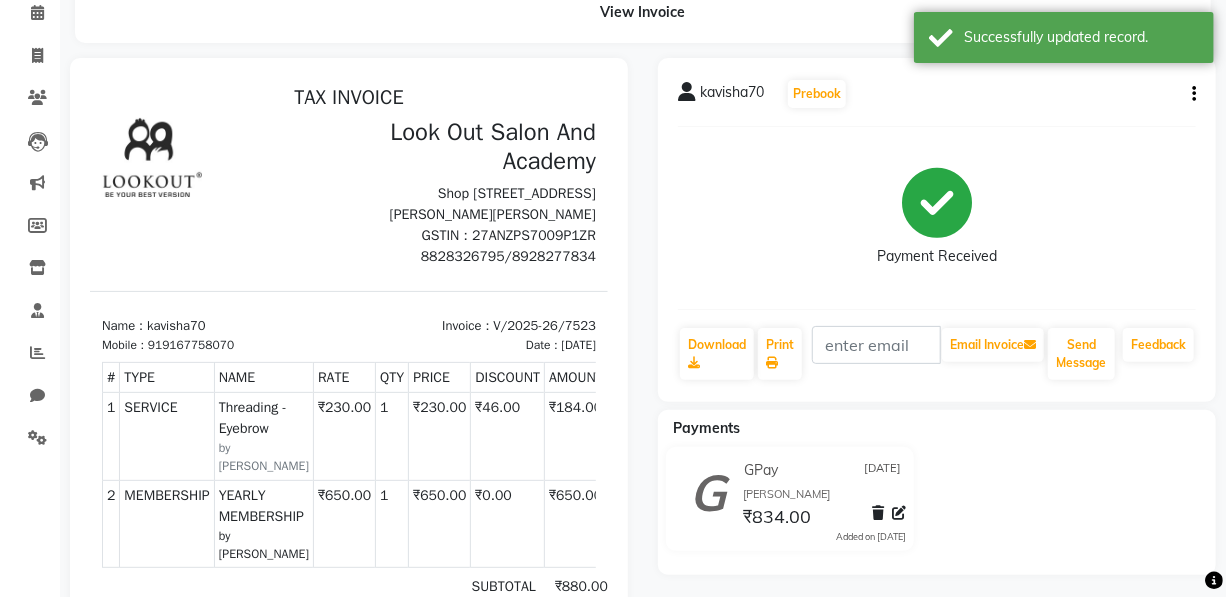 scroll, scrollTop: 16, scrollLeft: 0, axis: vertical 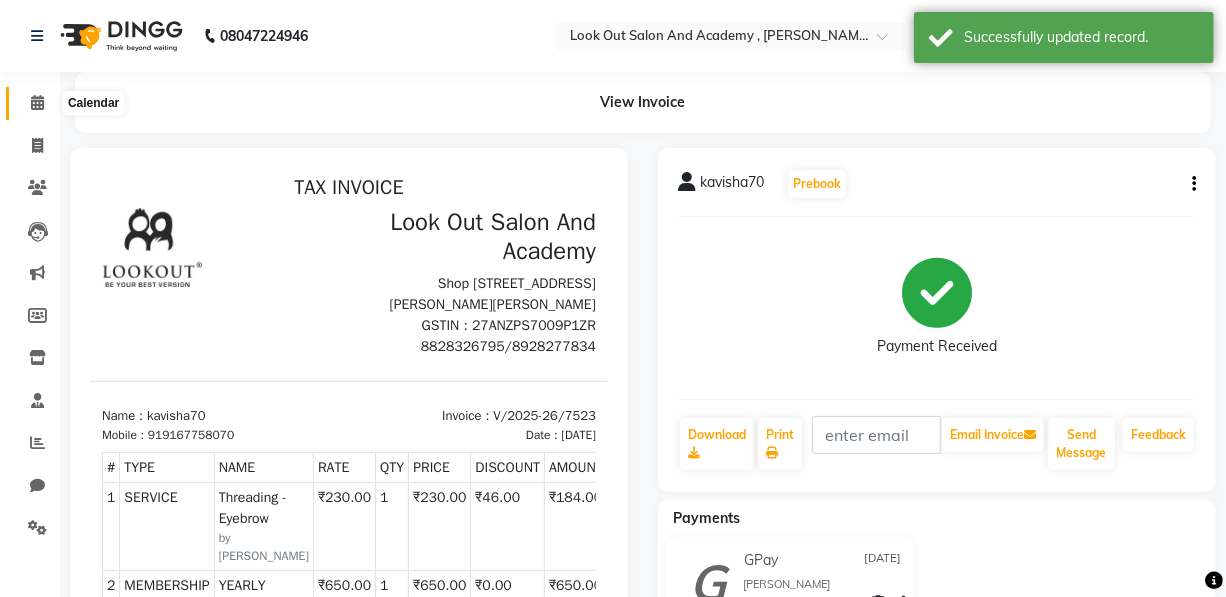 click 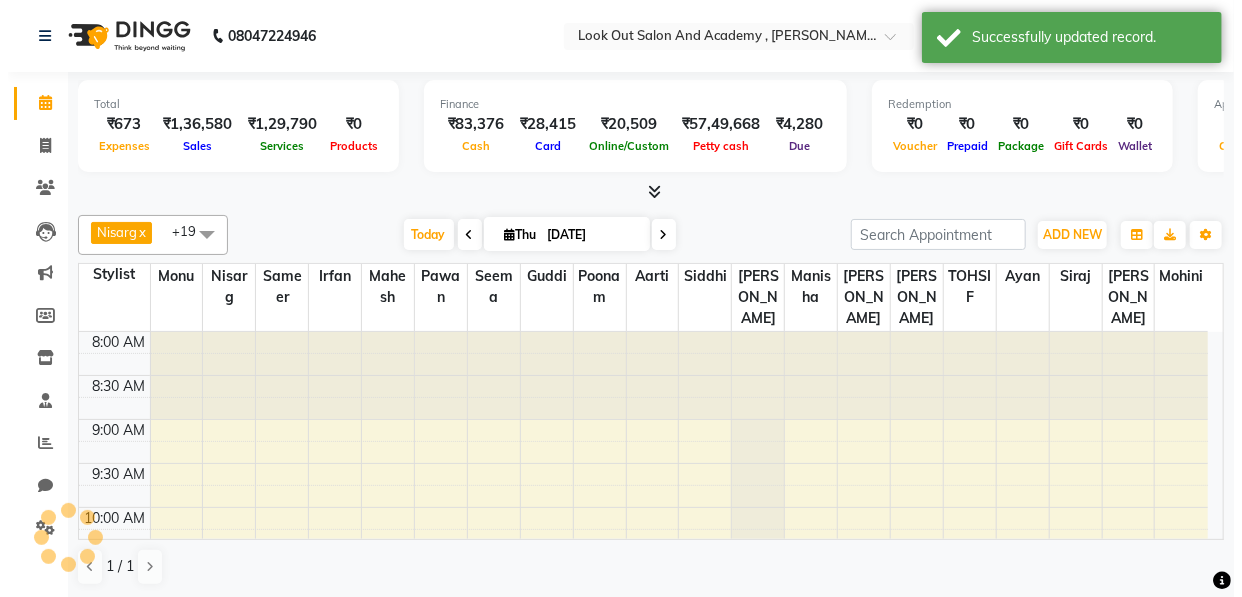 scroll, scrollTop: 0, scrollLeft: 0, axis: both 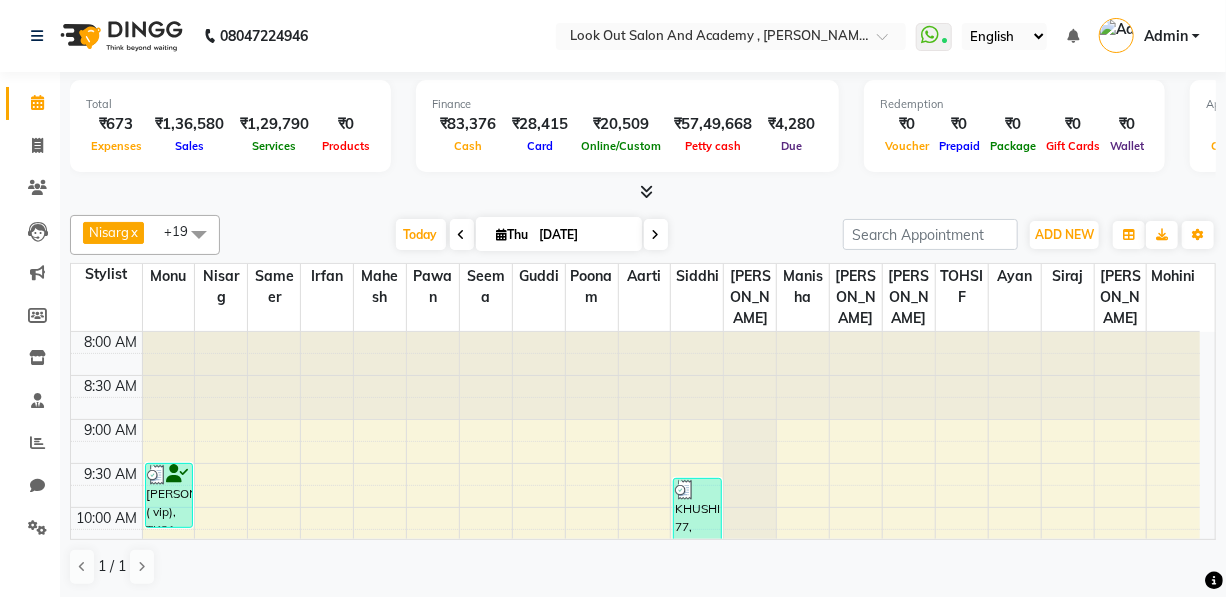 click on "Admin" at bounding box center (1166, 36) 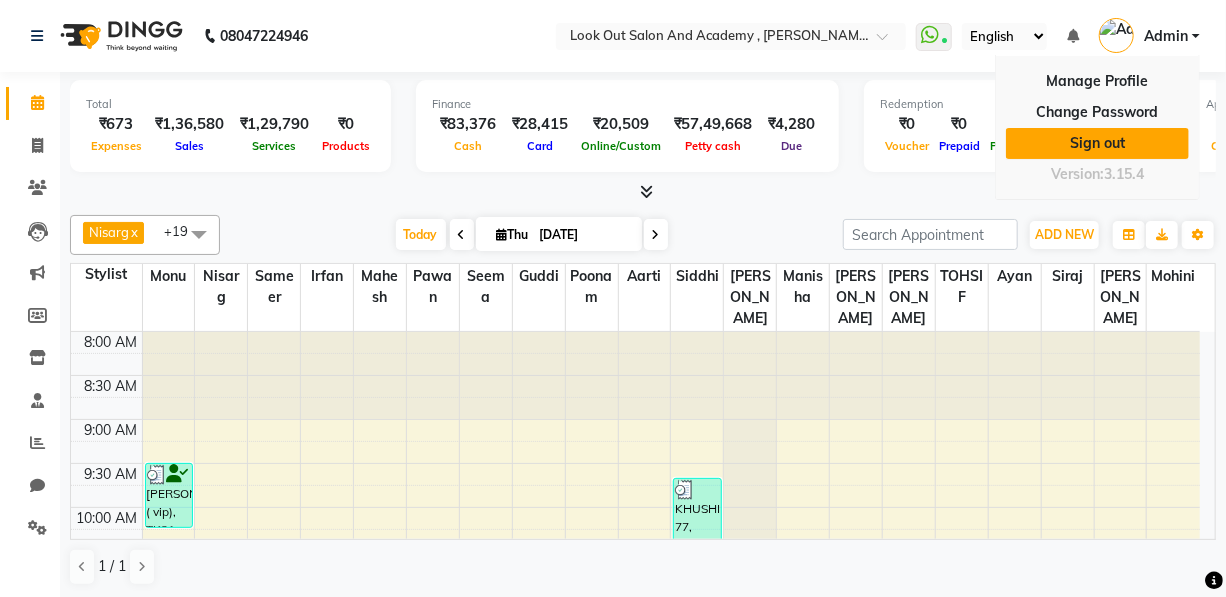 click on "Sign out" at bounding box center [1097, 143] 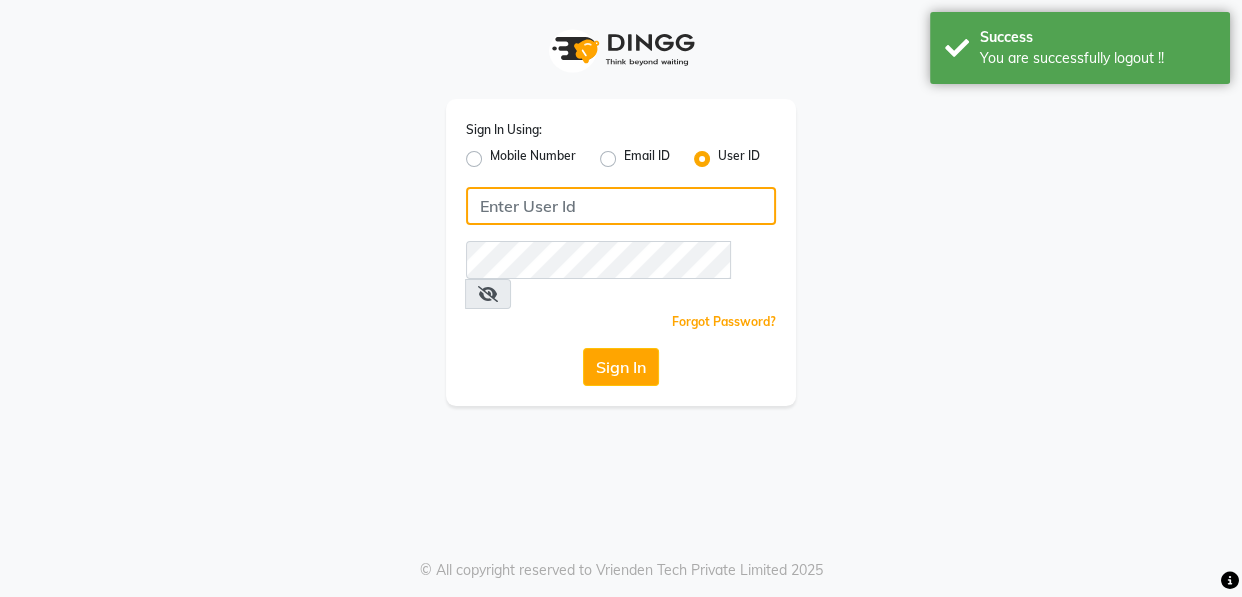 type on "8828326795" 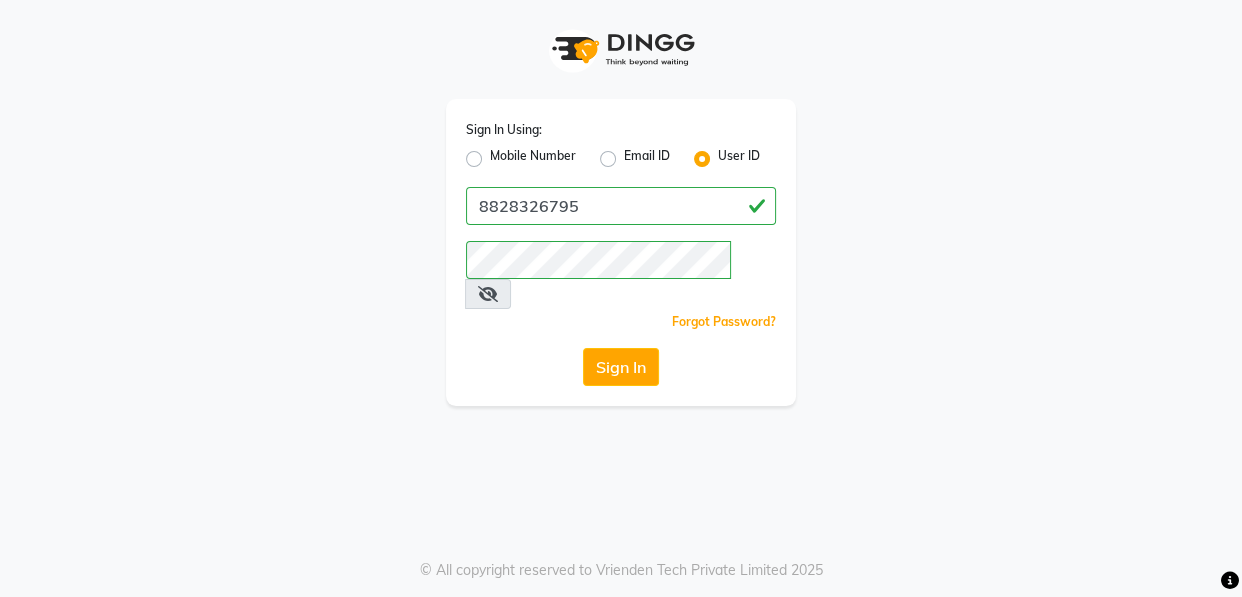click on "Mobile Number" 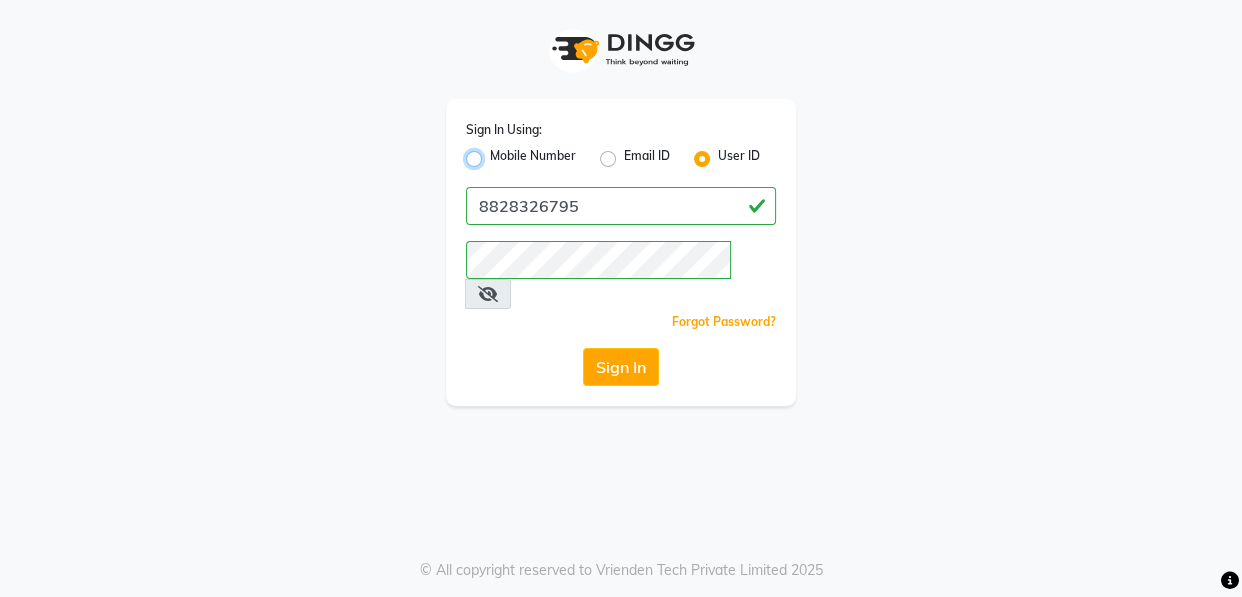 click on "Mobile Number" at bounding box center (496, 153) 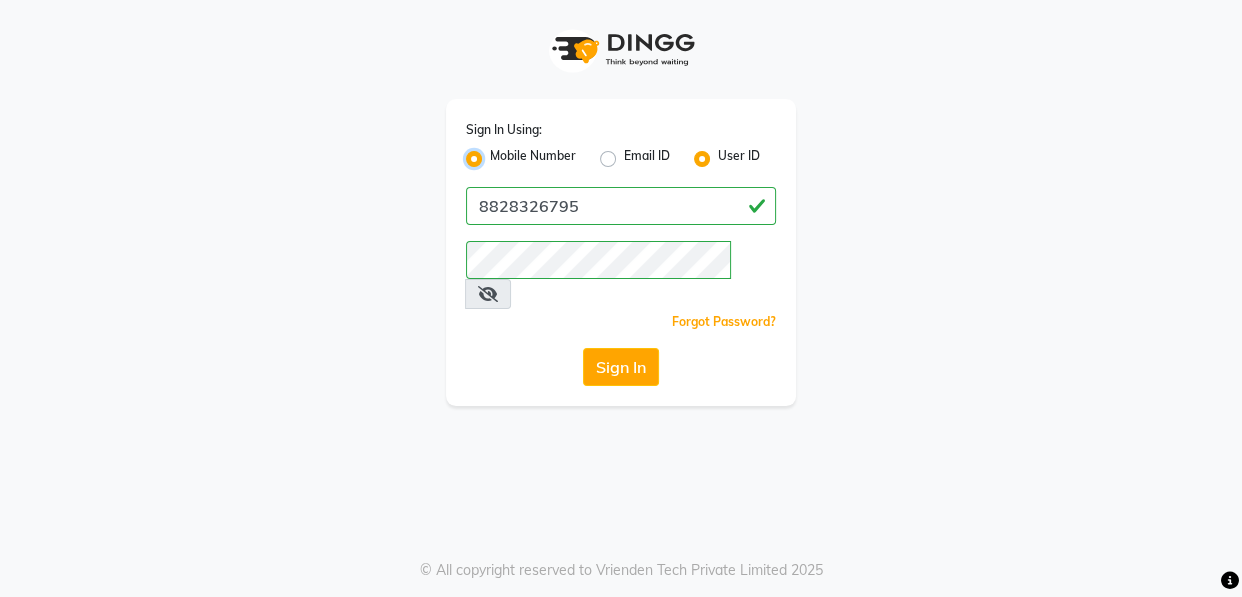 radio on "false" 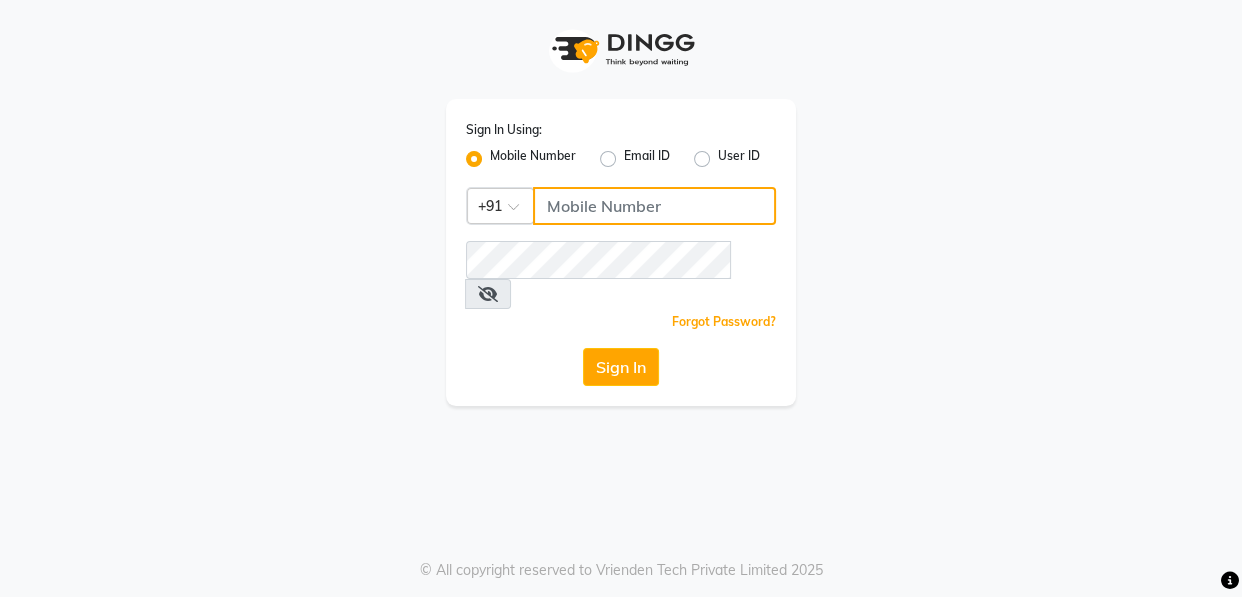 click 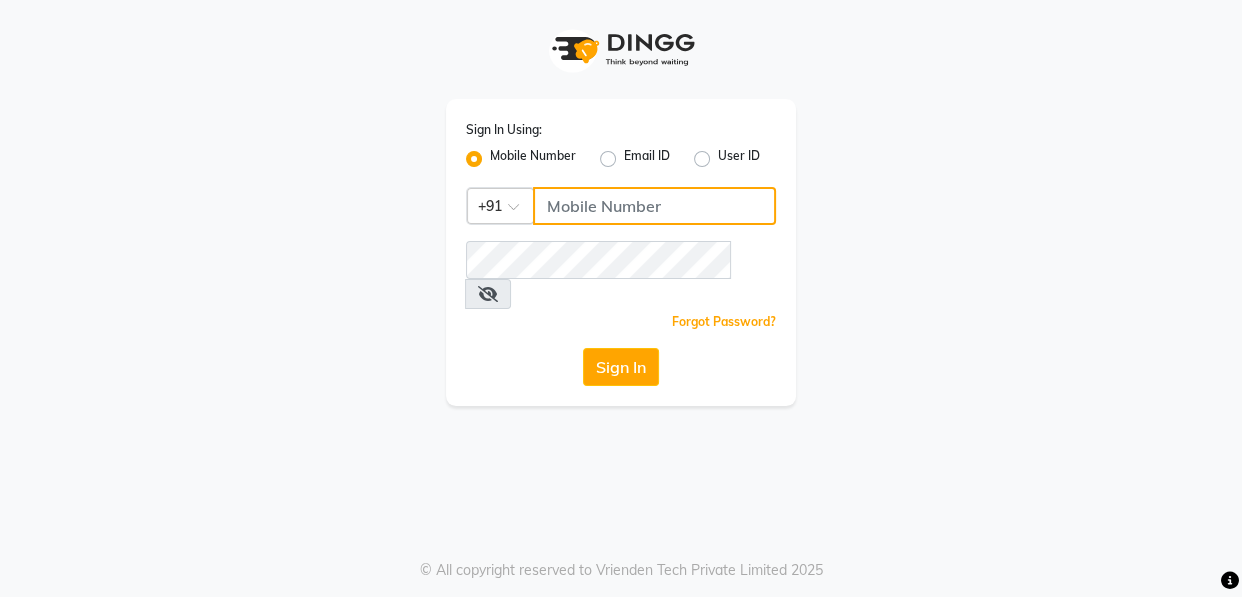 type on "8928277834" 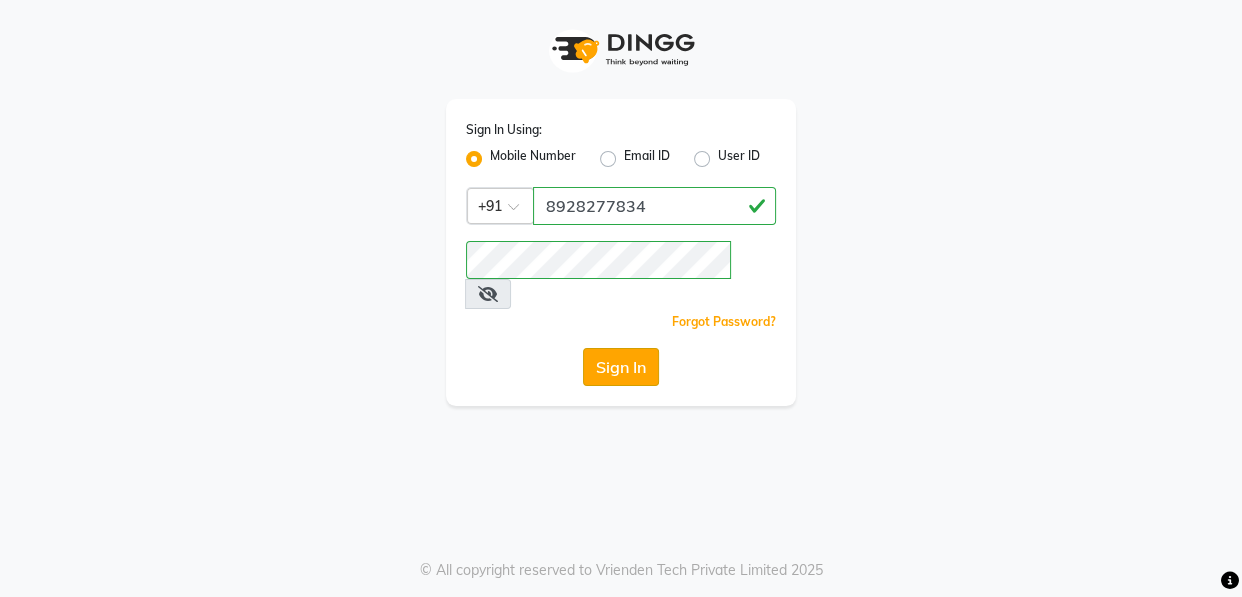 click on "Sign In" 